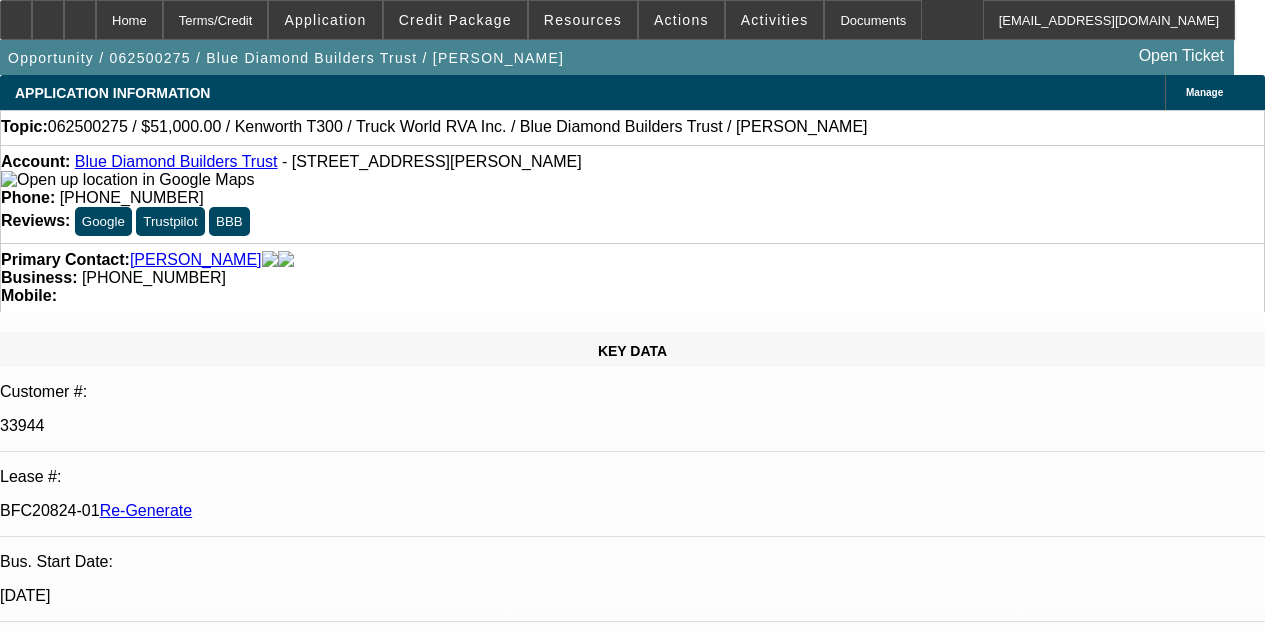 select on "4" 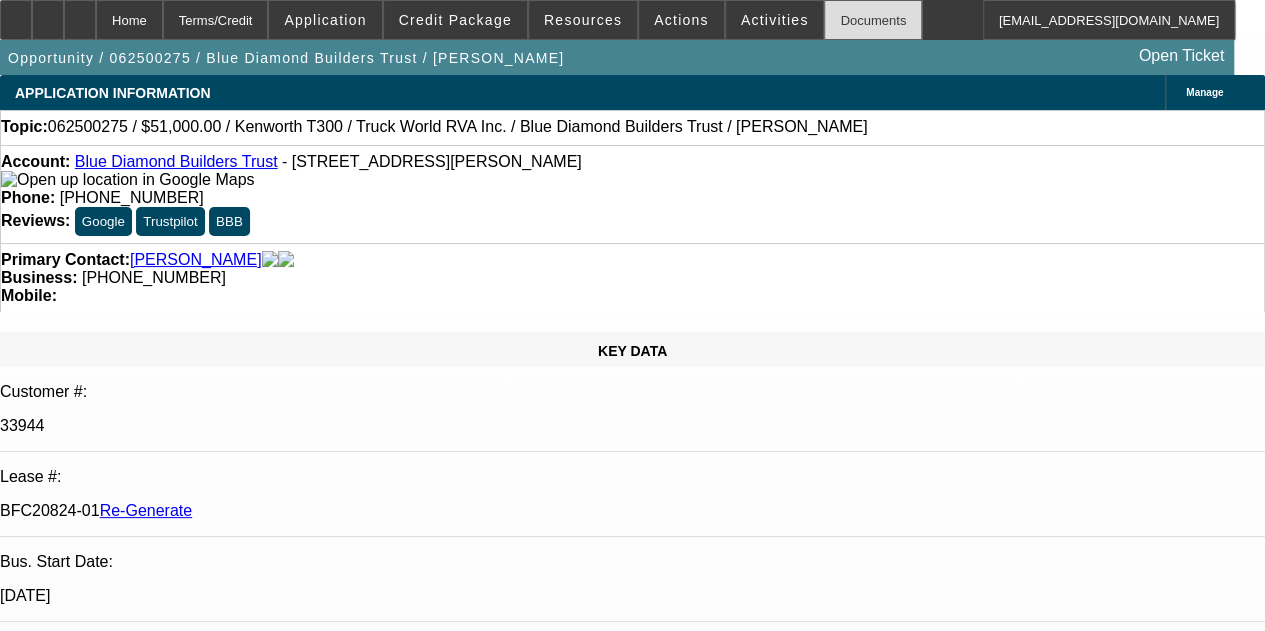click on "Documents" at bounding box center (873, 20) 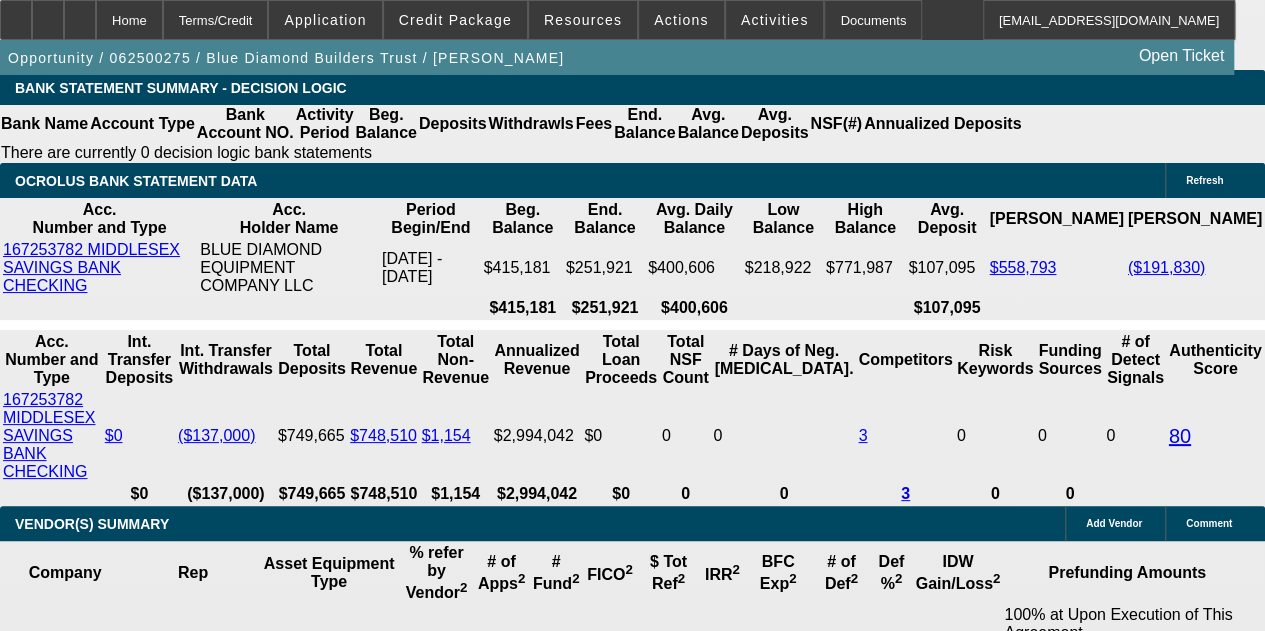 scroll, scrollTop: 3969, scrollLeft: 0, axis: vertical 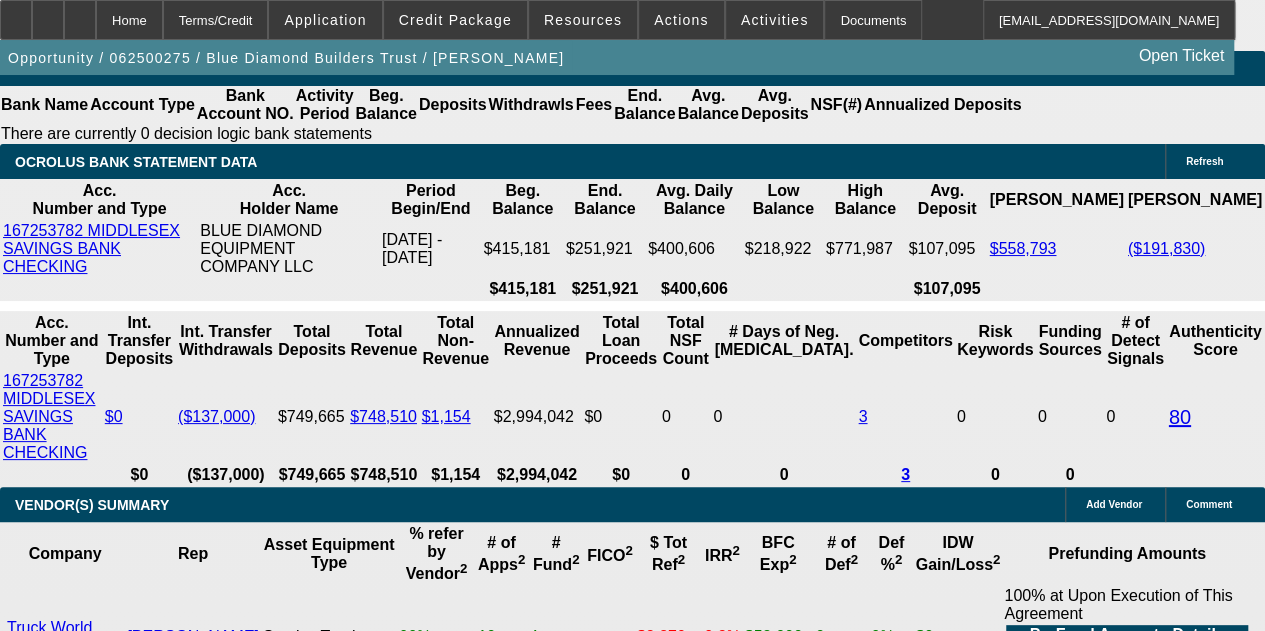 click on "LEAF Capital Funding, LLC" 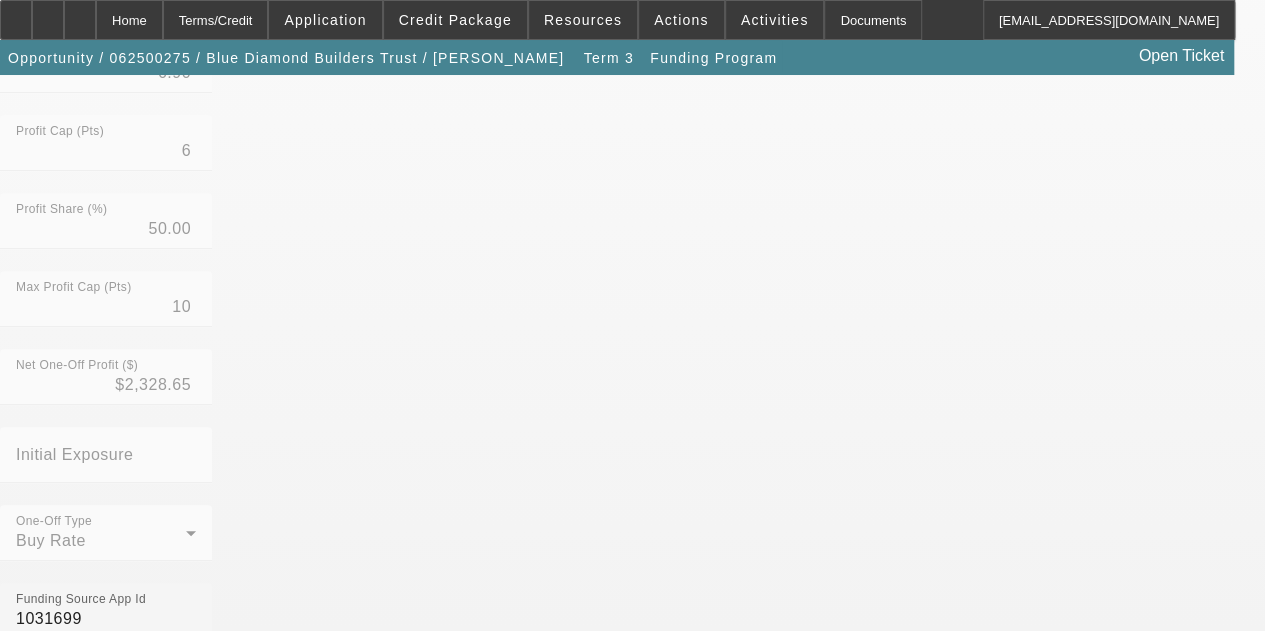 scroll, scrollTop: 590, scrollLeft: 0, axis: vertical 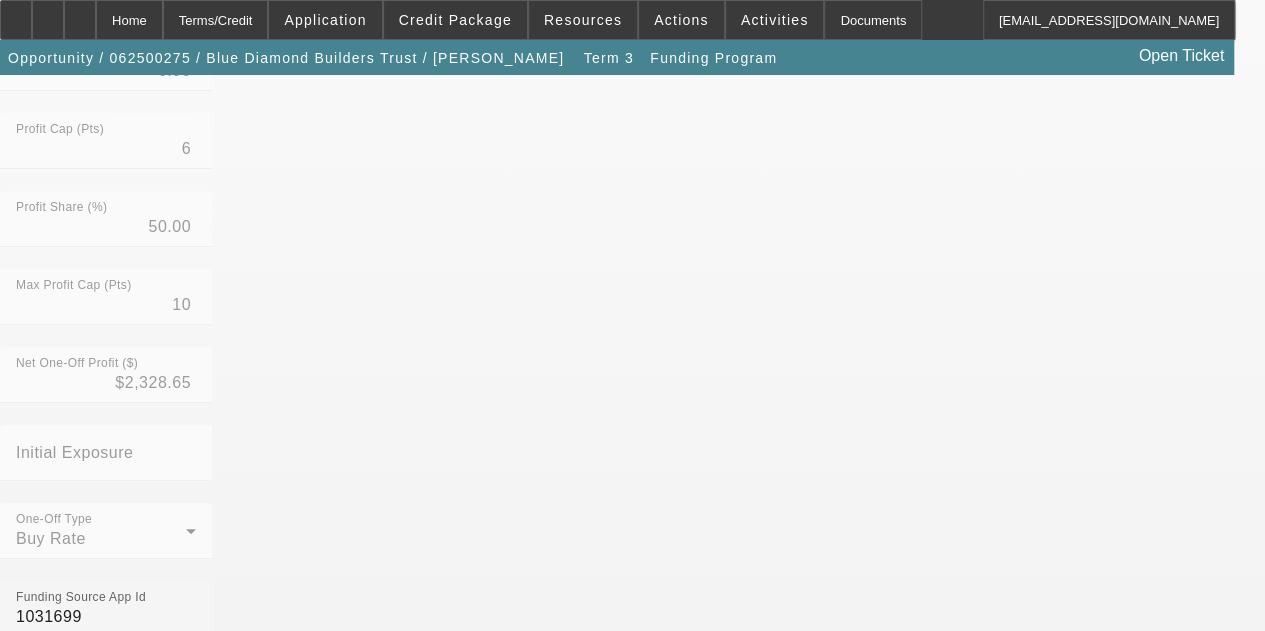 click on "Per Diem
Yes" at bounding box center [632, 1574] 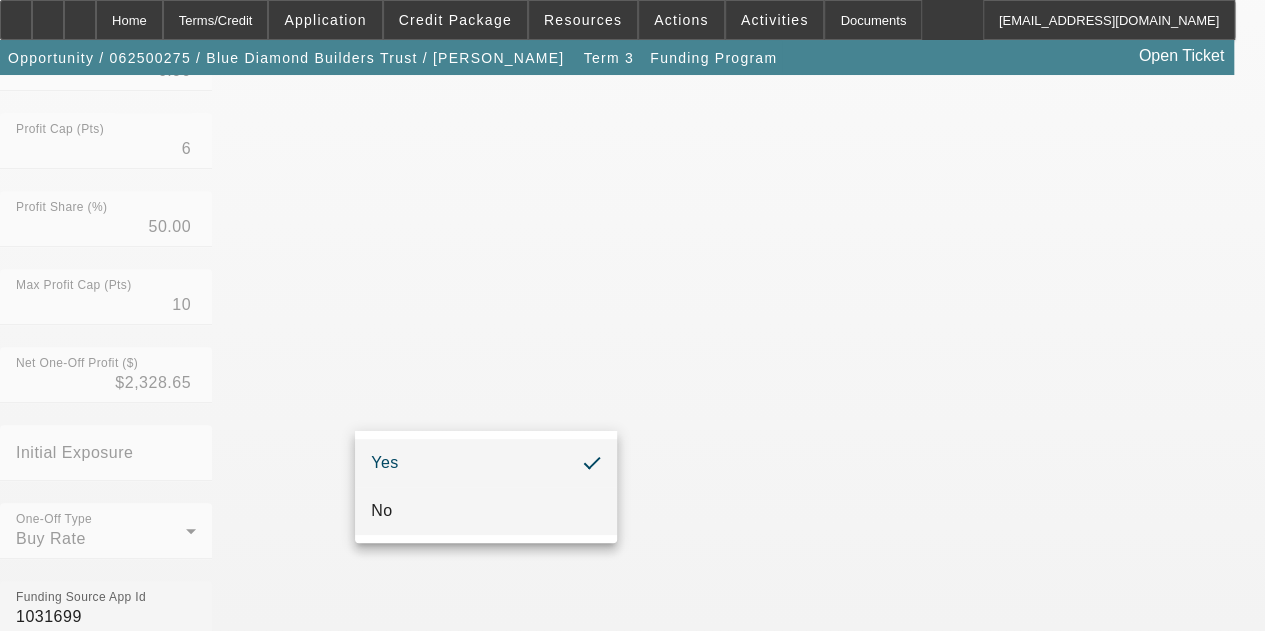click on "No" at bounding box center [381, 511] 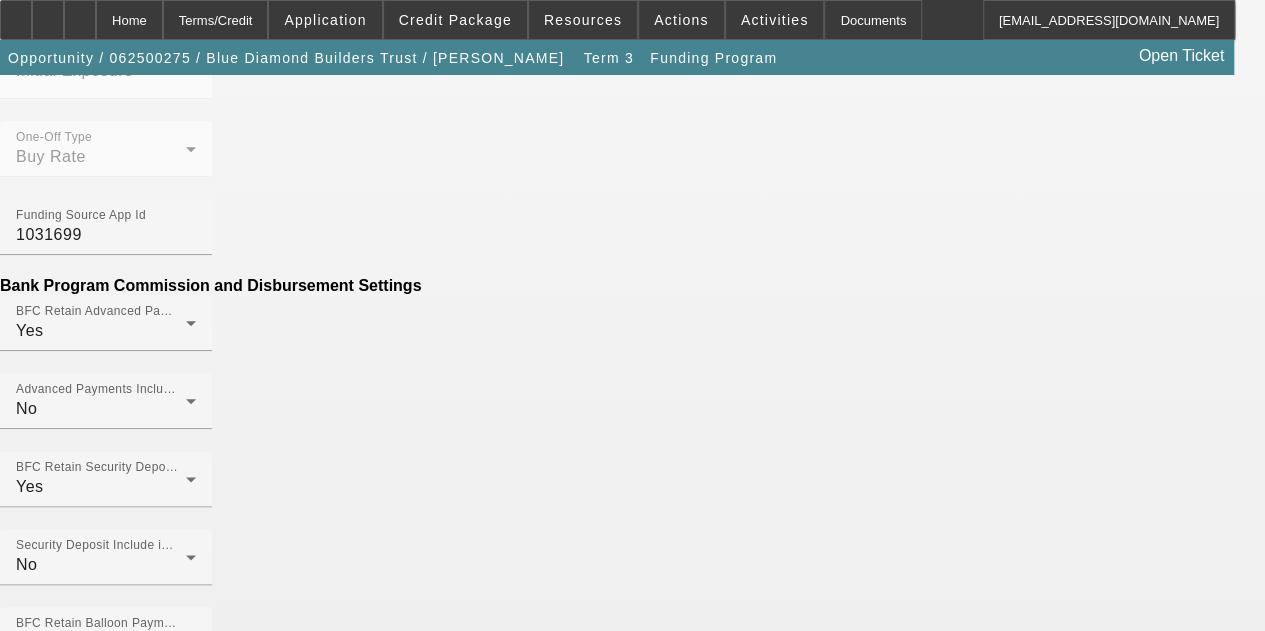scroll, scrollTop: 980, scrollLeft: 0, axis: vertical 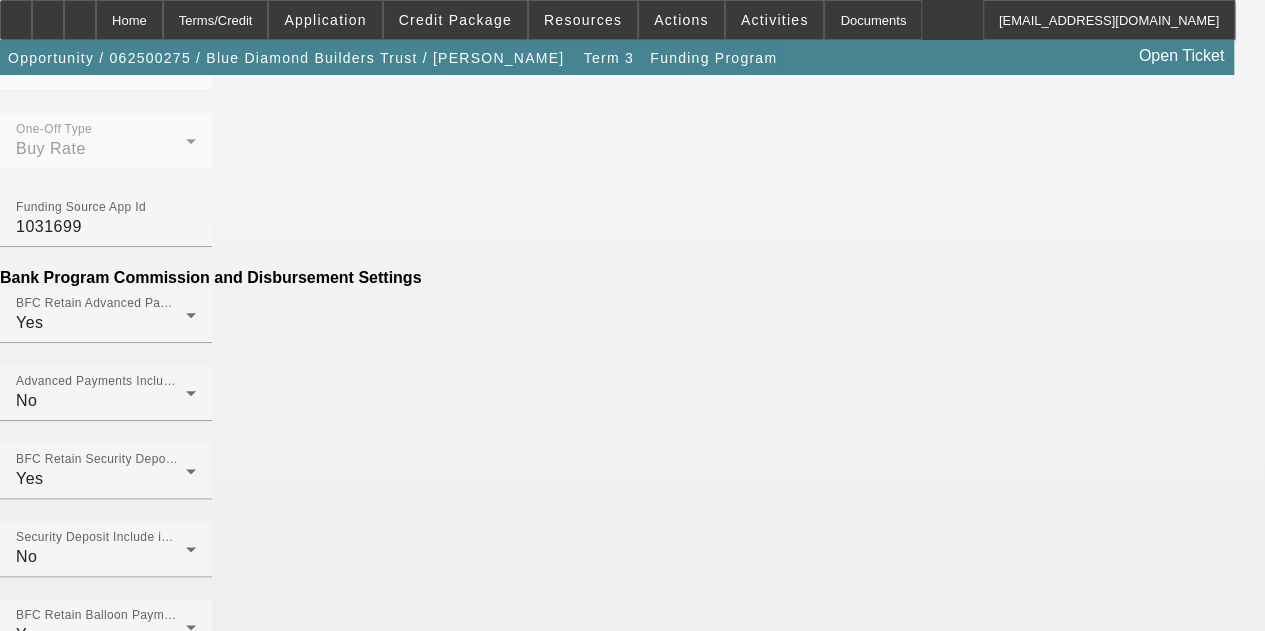 click on "Generate Disbursement Sheet" at bounding box center [108, 1487] 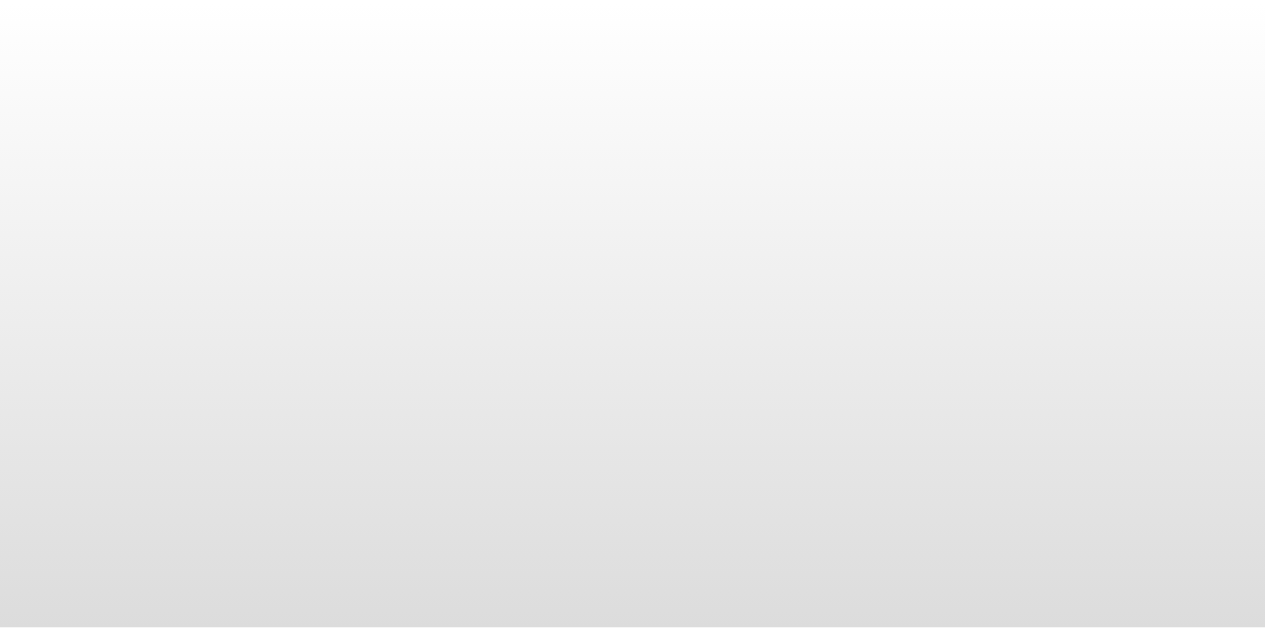 scroll, scrollTop: 0, scrollLeft: 0, axis: both 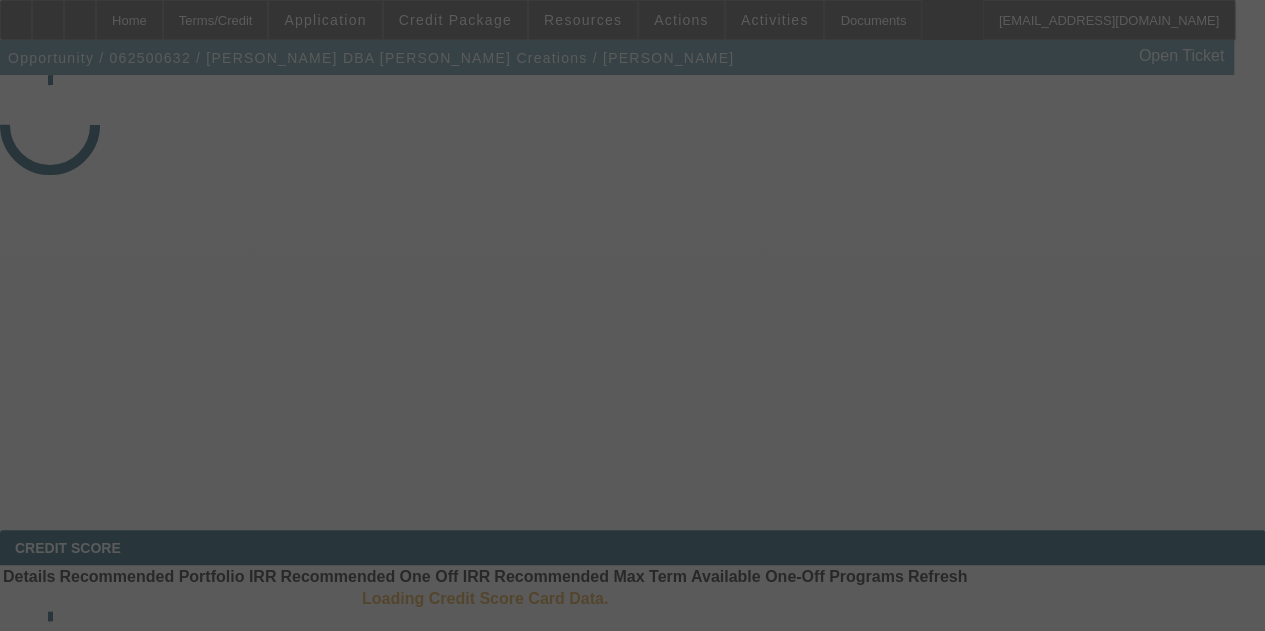 select on "3" 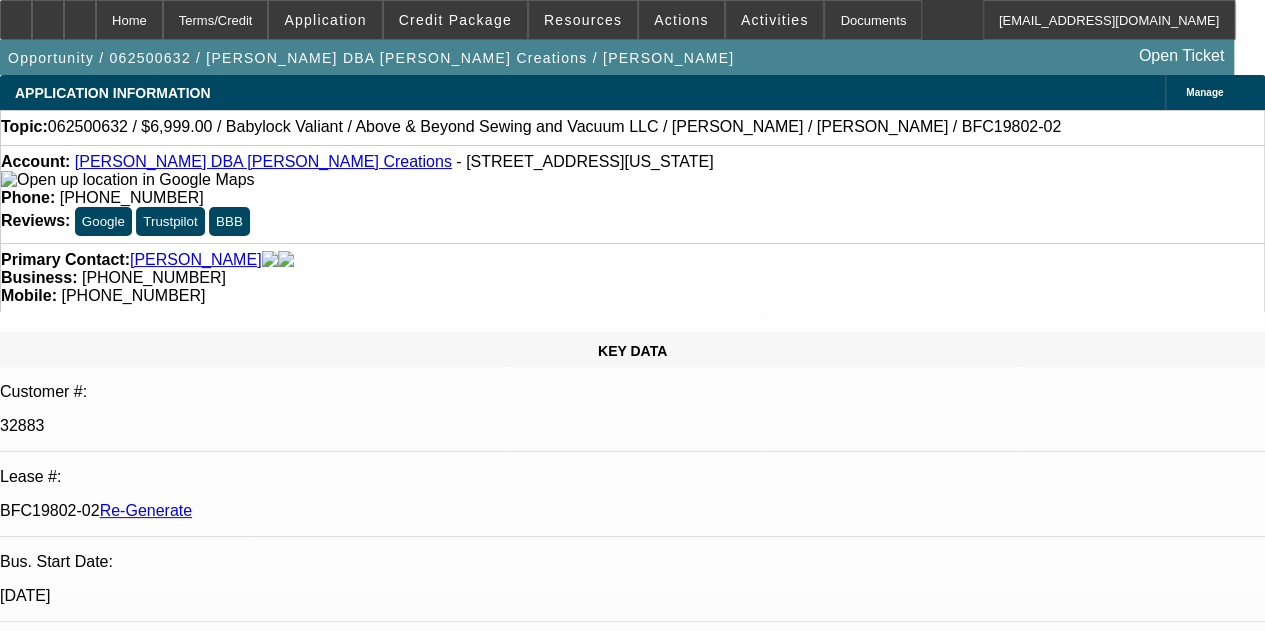 select on "0" 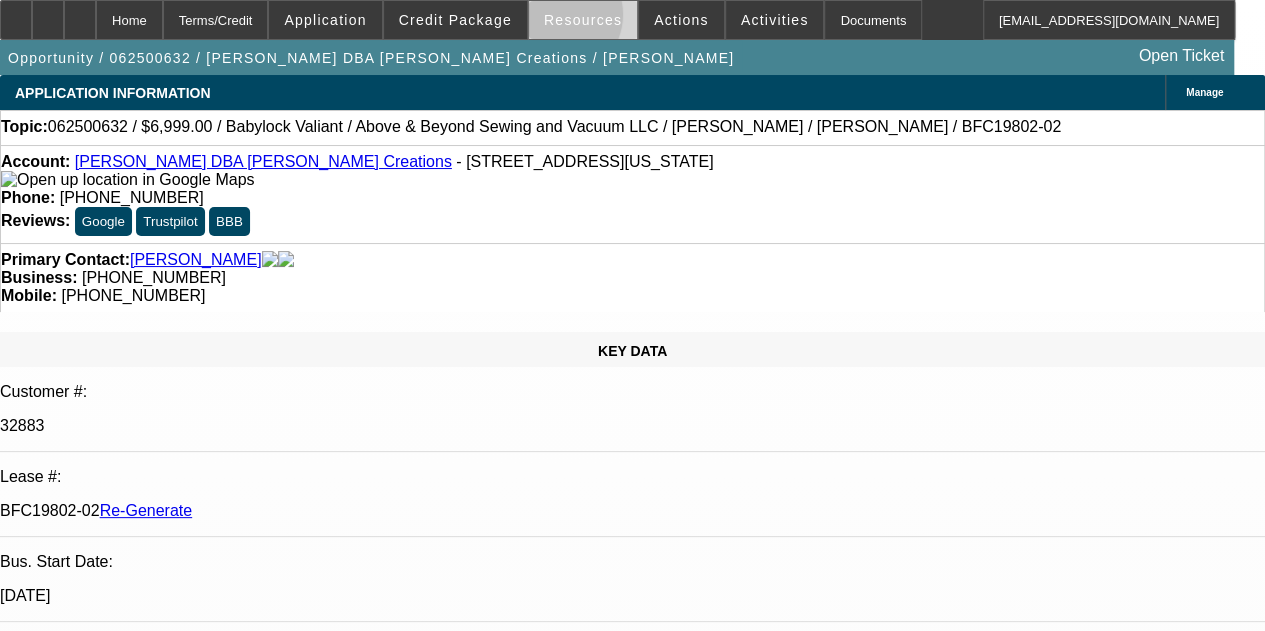 click on "Resources" at bounding box center (583, 20) 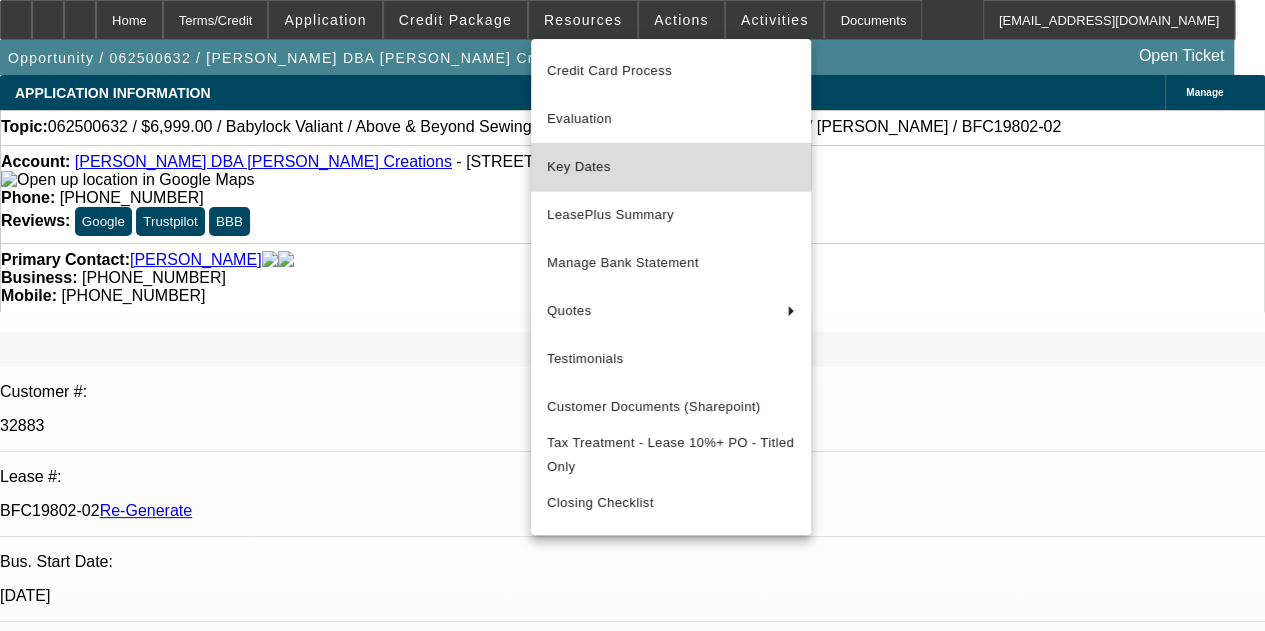 click on "Key Dates" at bounding box center [671, 167] 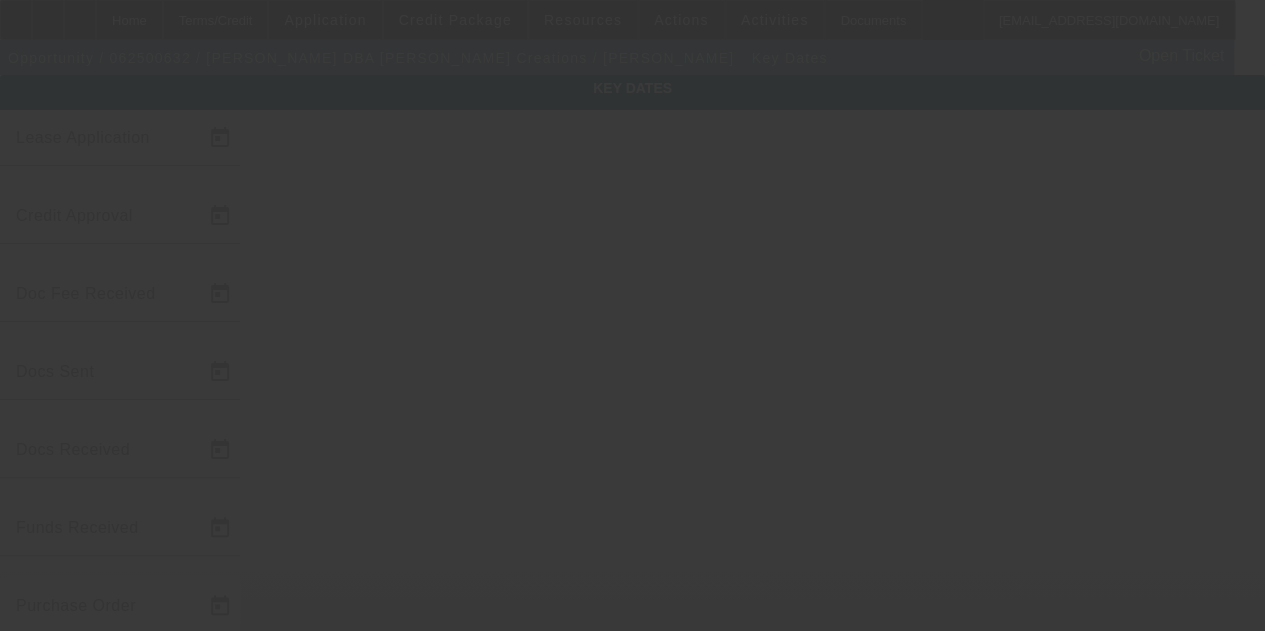 type on "6/25/2025" 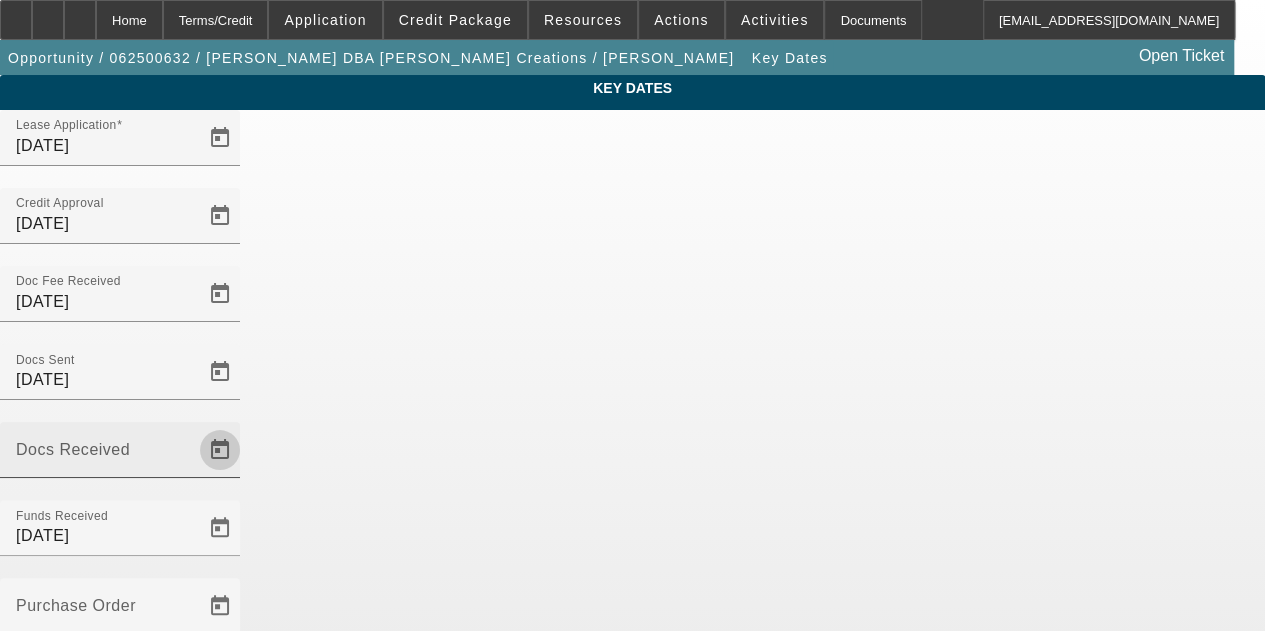 click 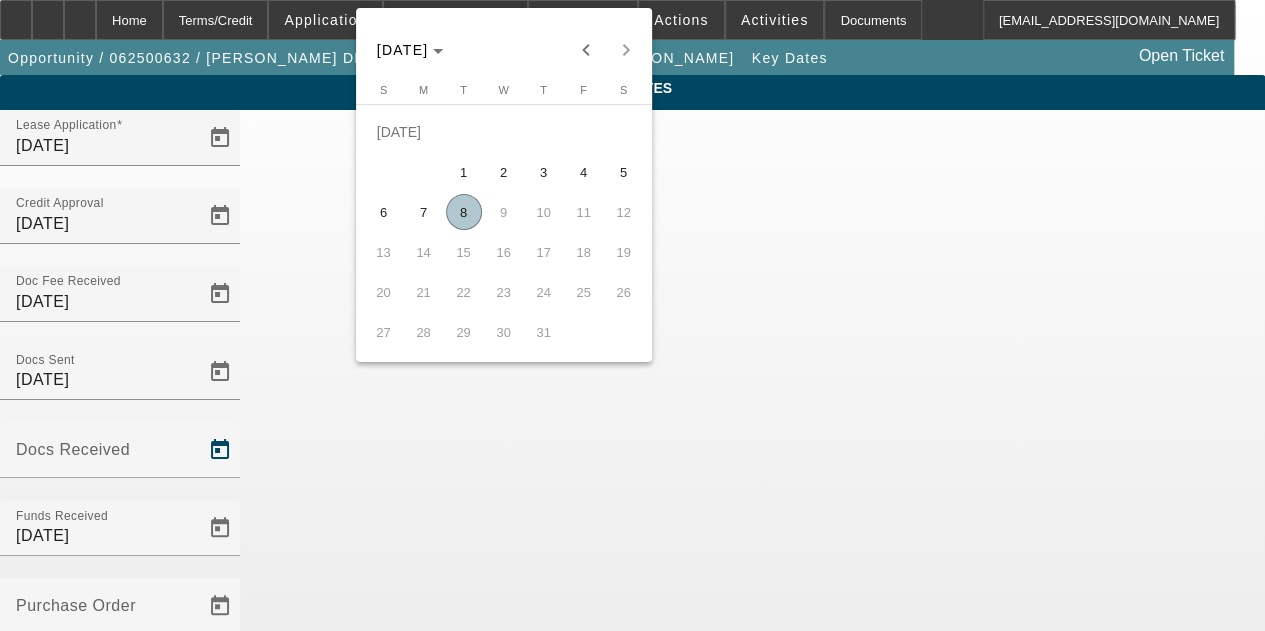 click on "8" at bounding box center [464, 212] 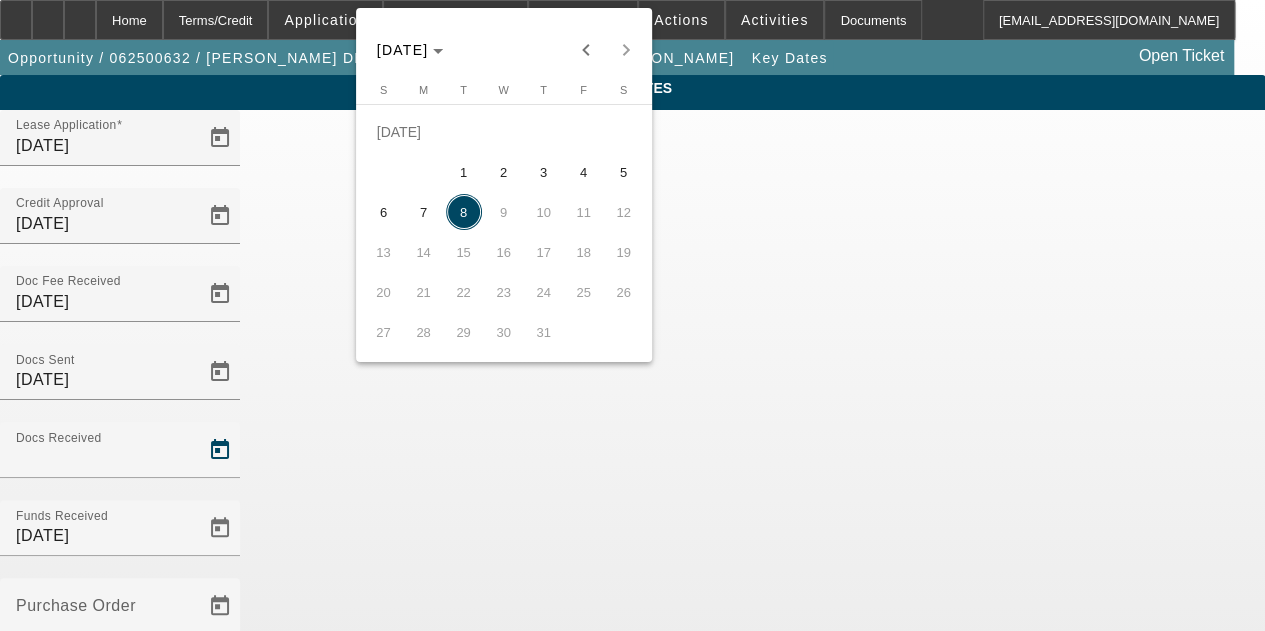 type on "7/8/2025" 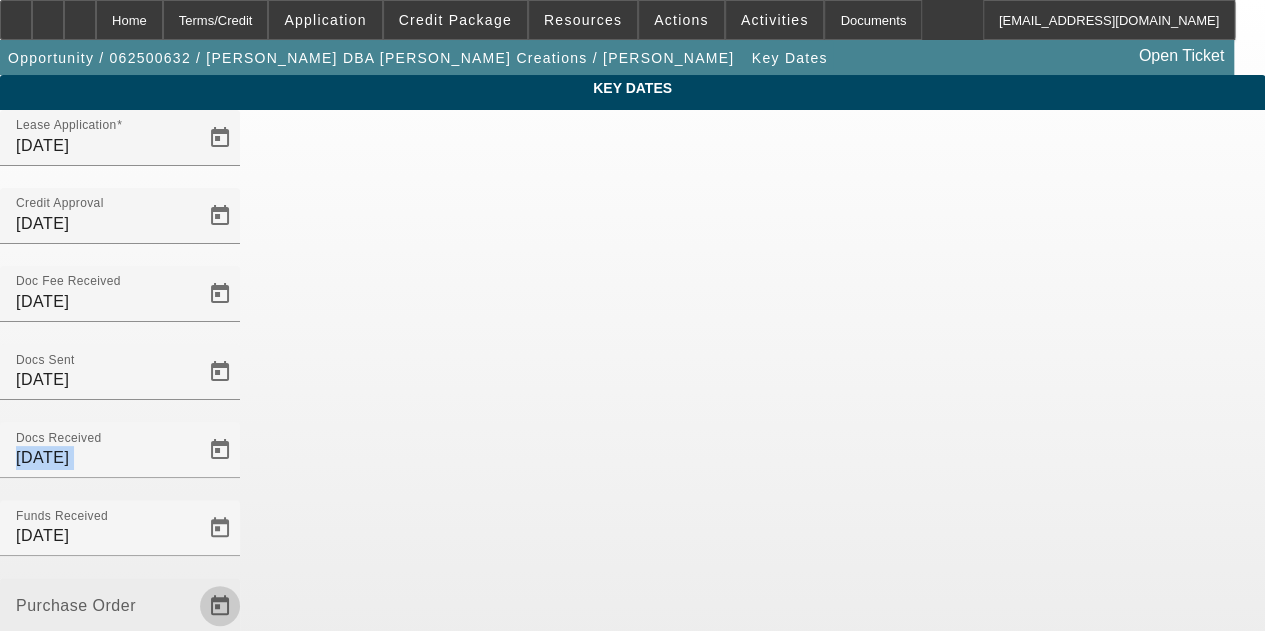 click 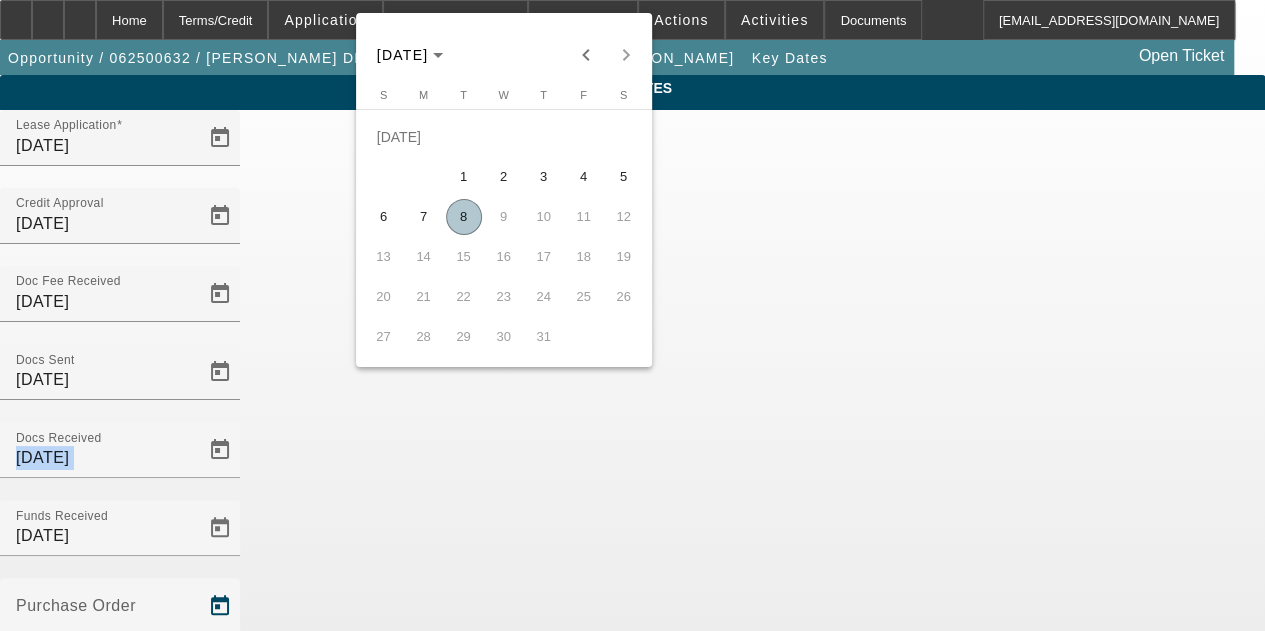 click on "8" at bounding box center [464, 217] 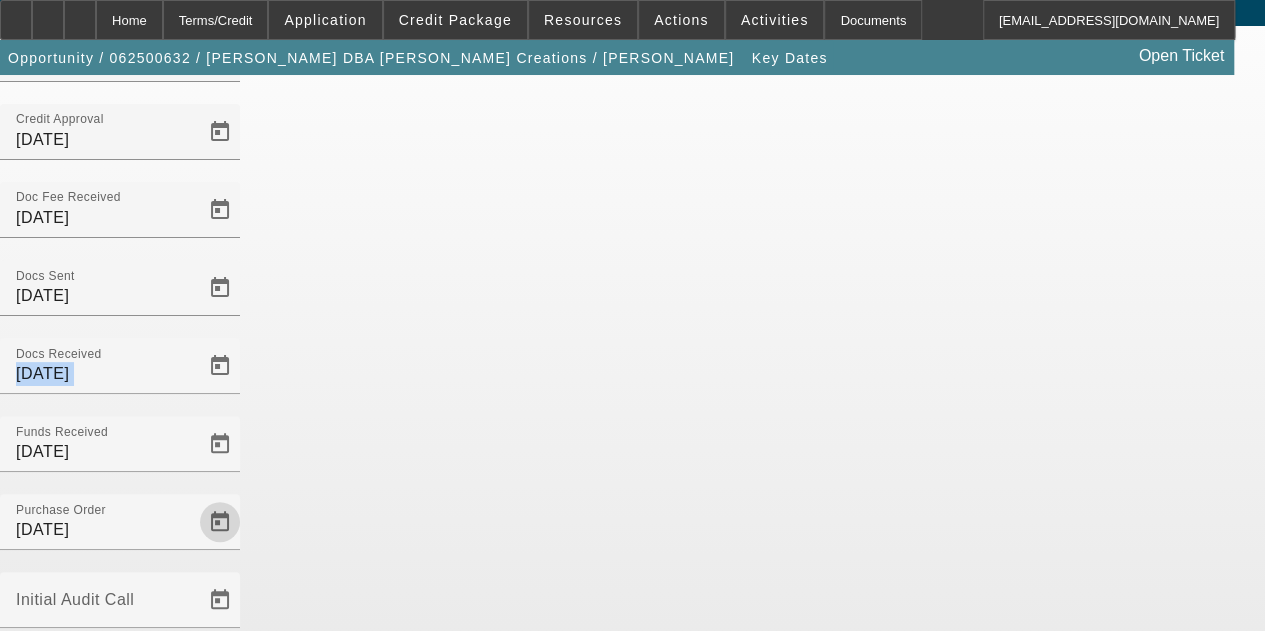 scroll, scrollTop: 130, scrollLeft: 0, axis: vertical 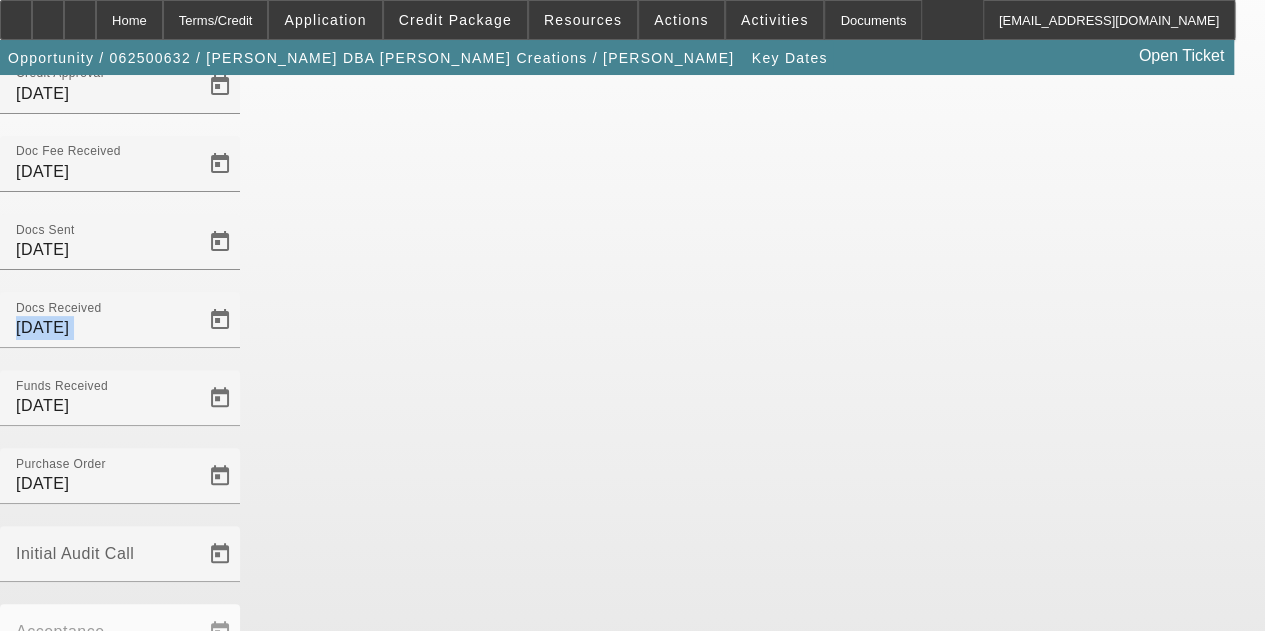 click on "Save" 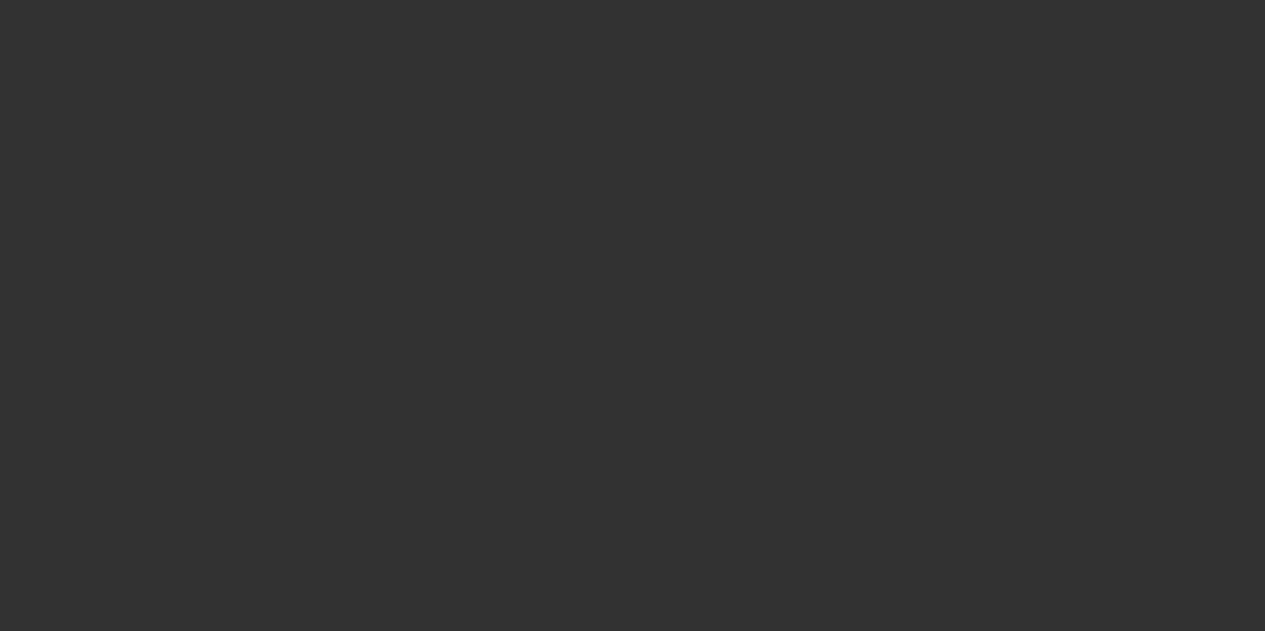 scroll, scrollTop: 0, scrollLeft: 0, axis: both 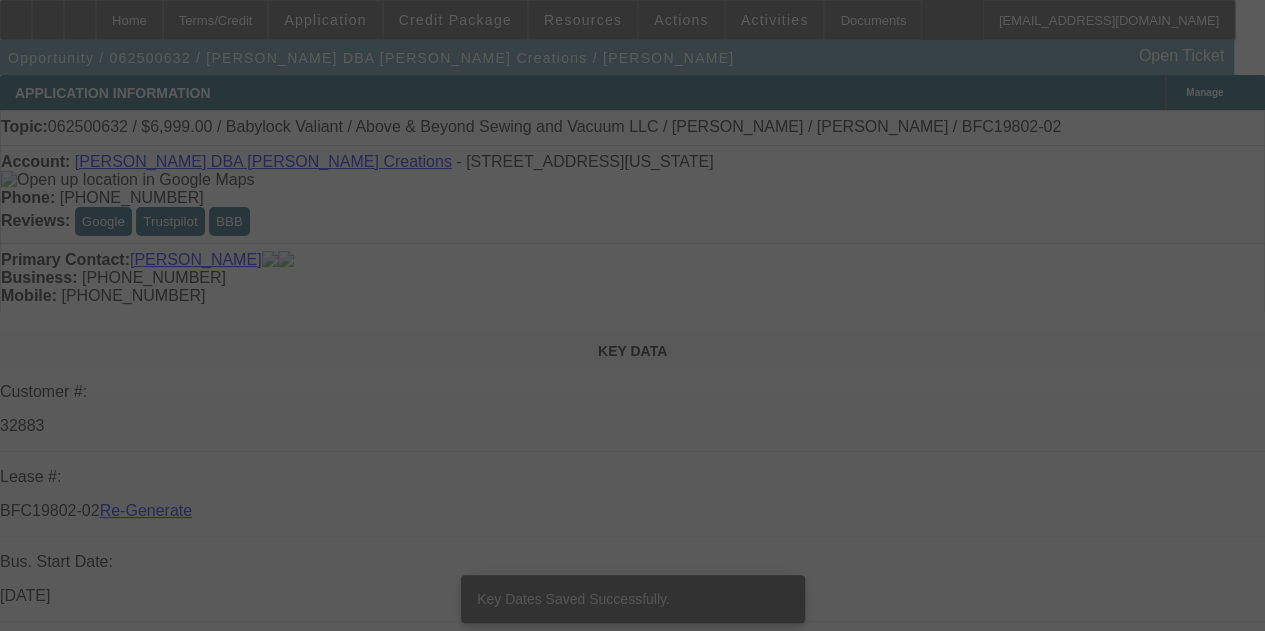 select on "3" 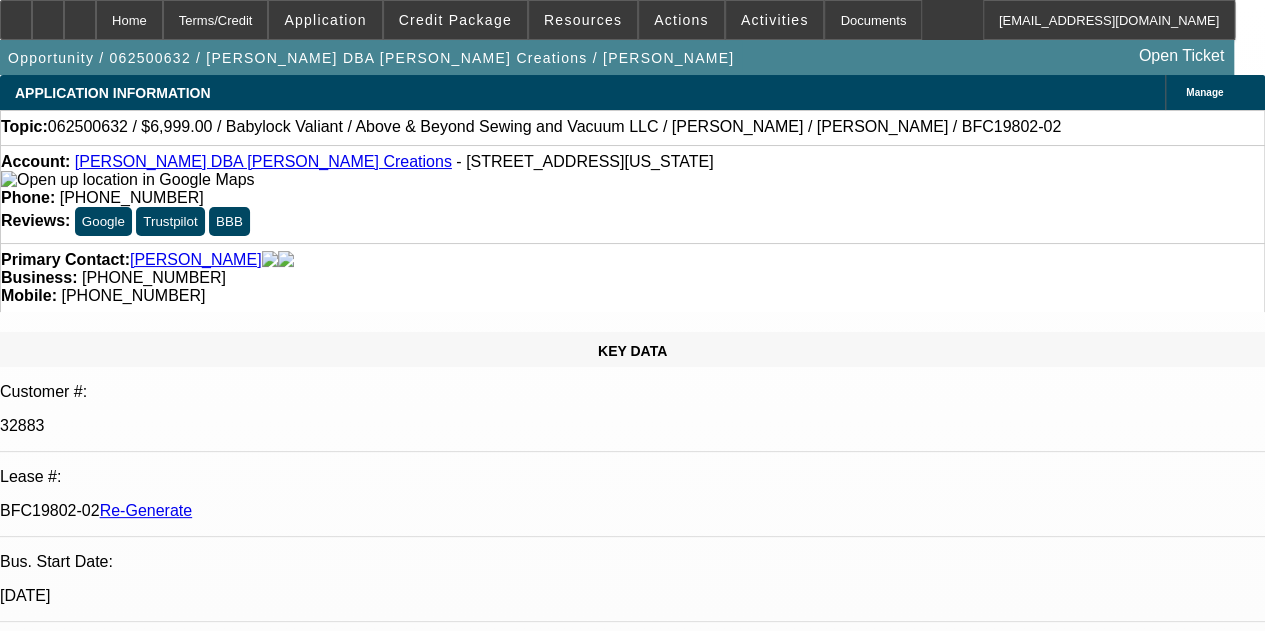 select on "0" 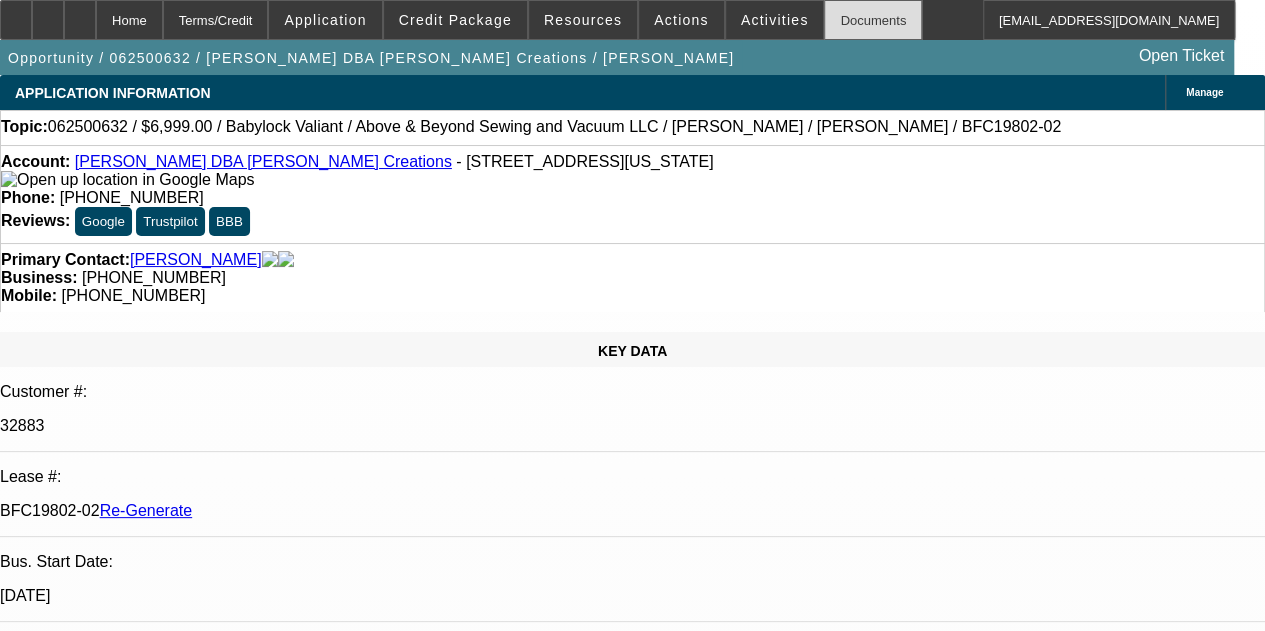 click on "Documents" at bounding box center [873, 20] 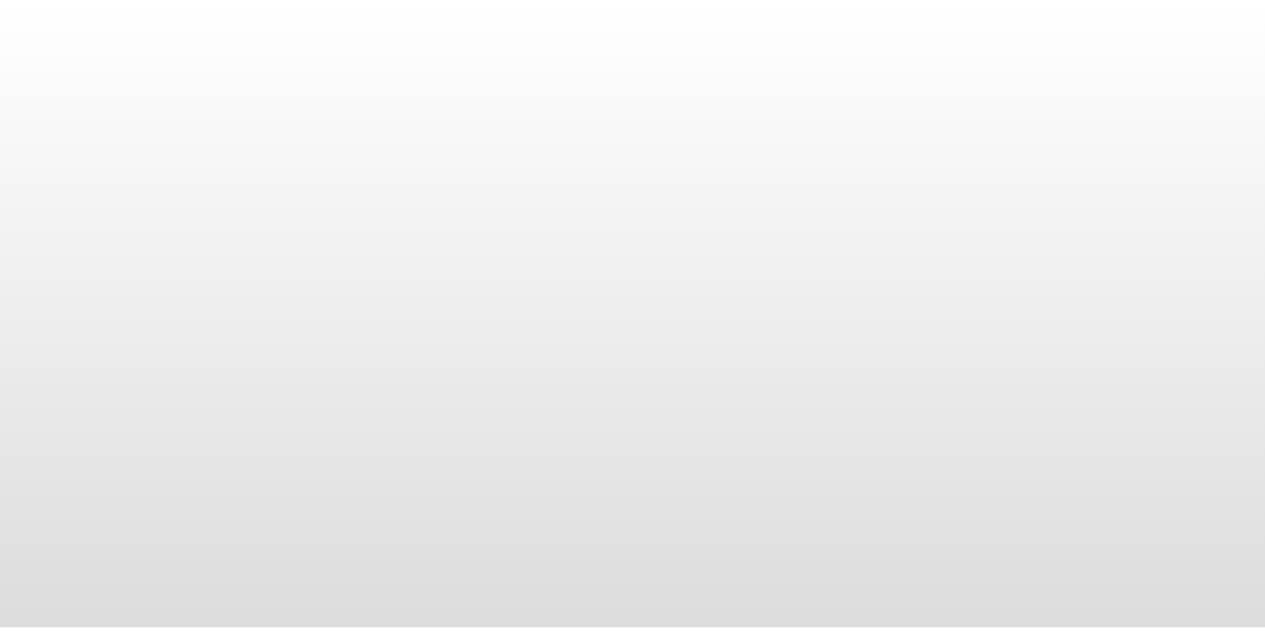 scroll, scrollTop: 0, scrollLeft: 0, axis: both 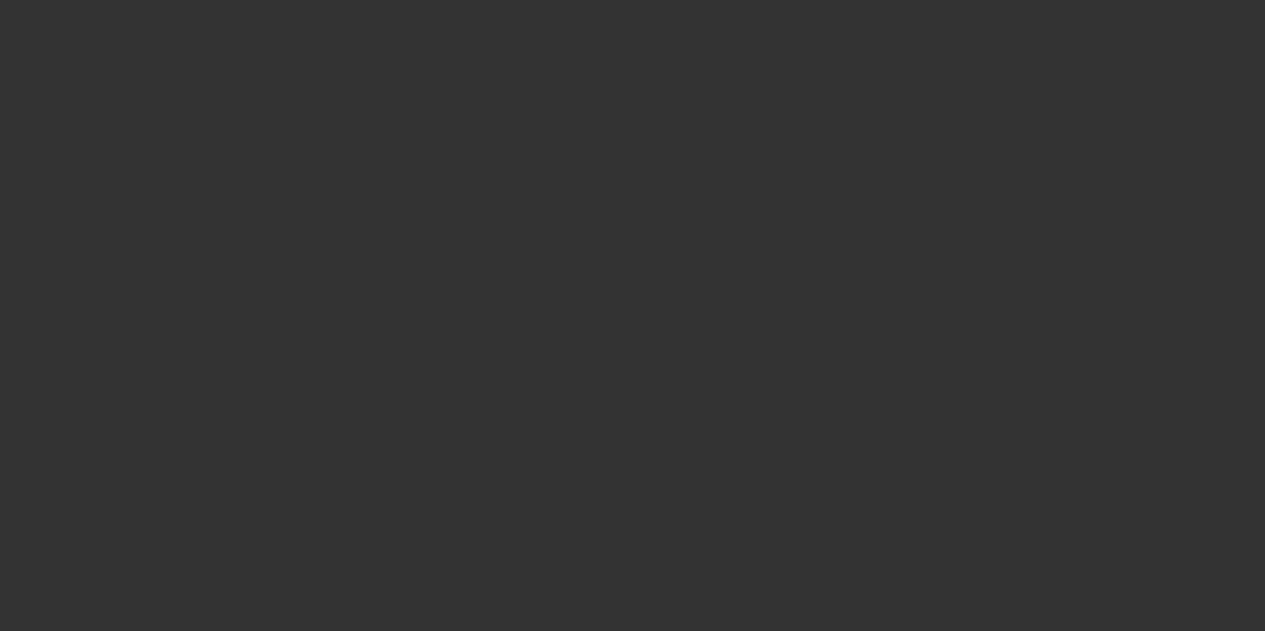 select on "3" 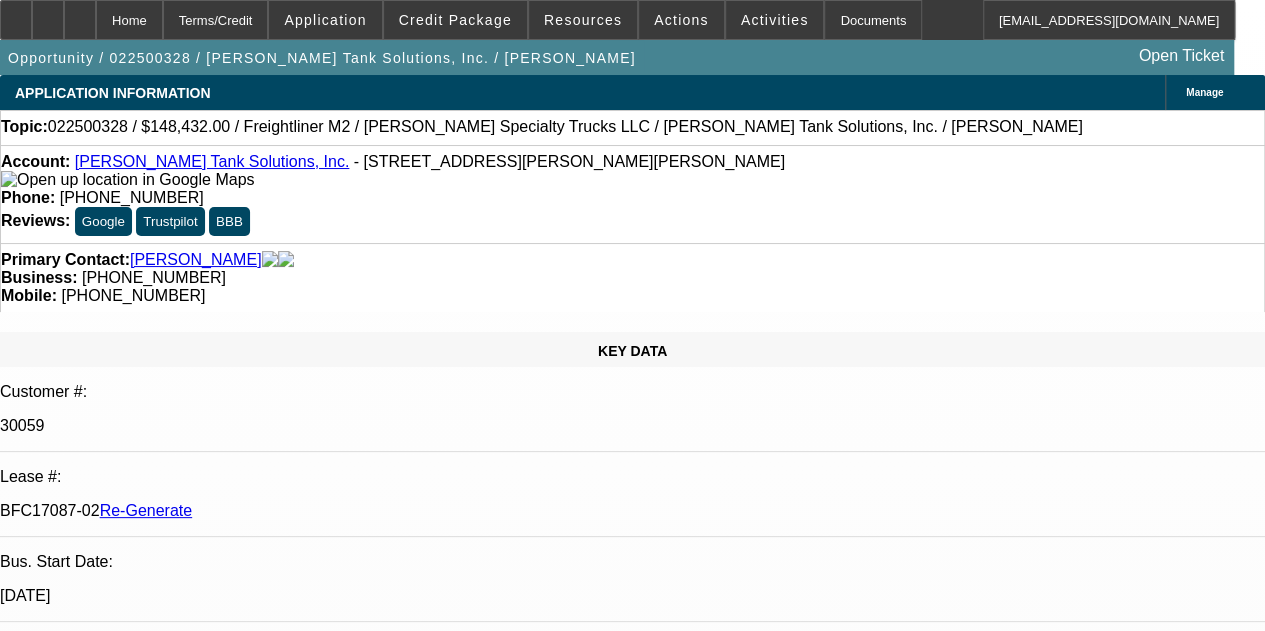 select on "0" 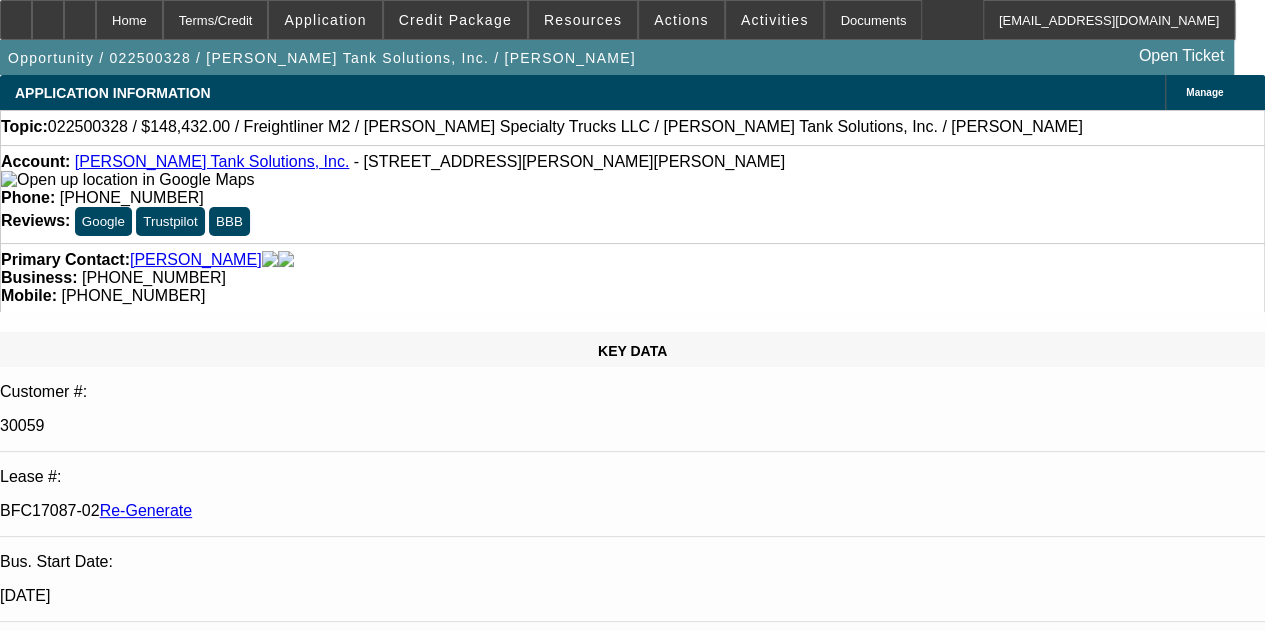 click on "CRM Admin - 7/1/25, 6:02 AM" at bounding box center [307, 8246] 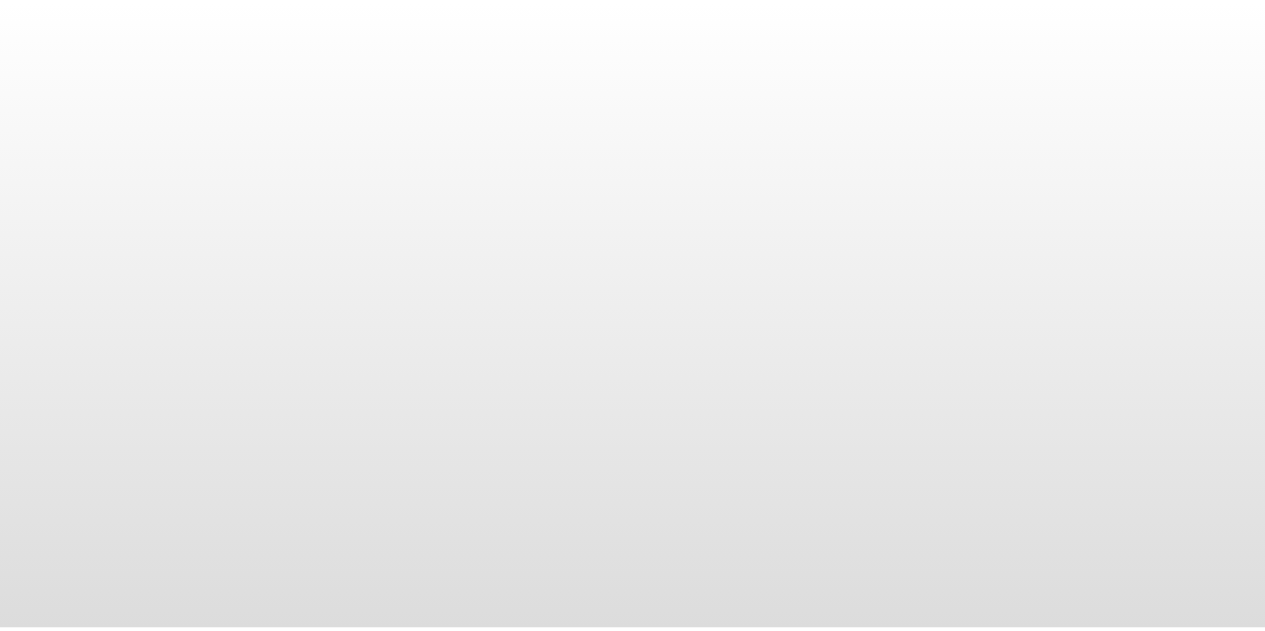 scroll, scrollTop: 0, scrollLeft: 0, axis: both 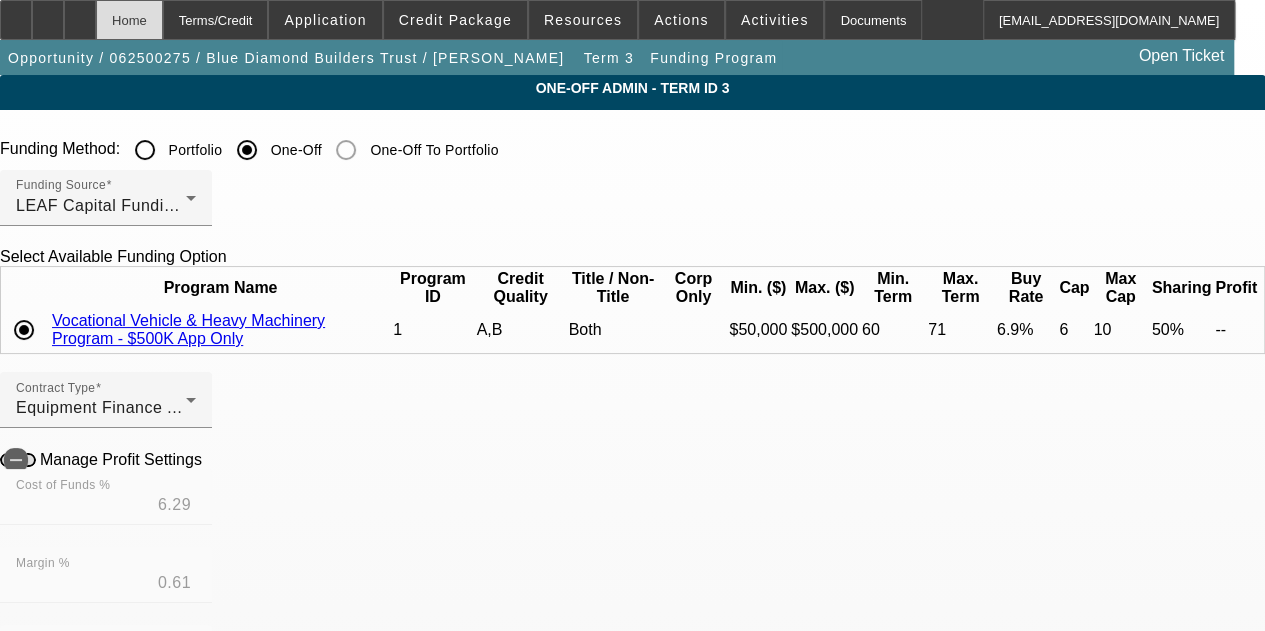 click on "Home" at bounding box center (129, 20) 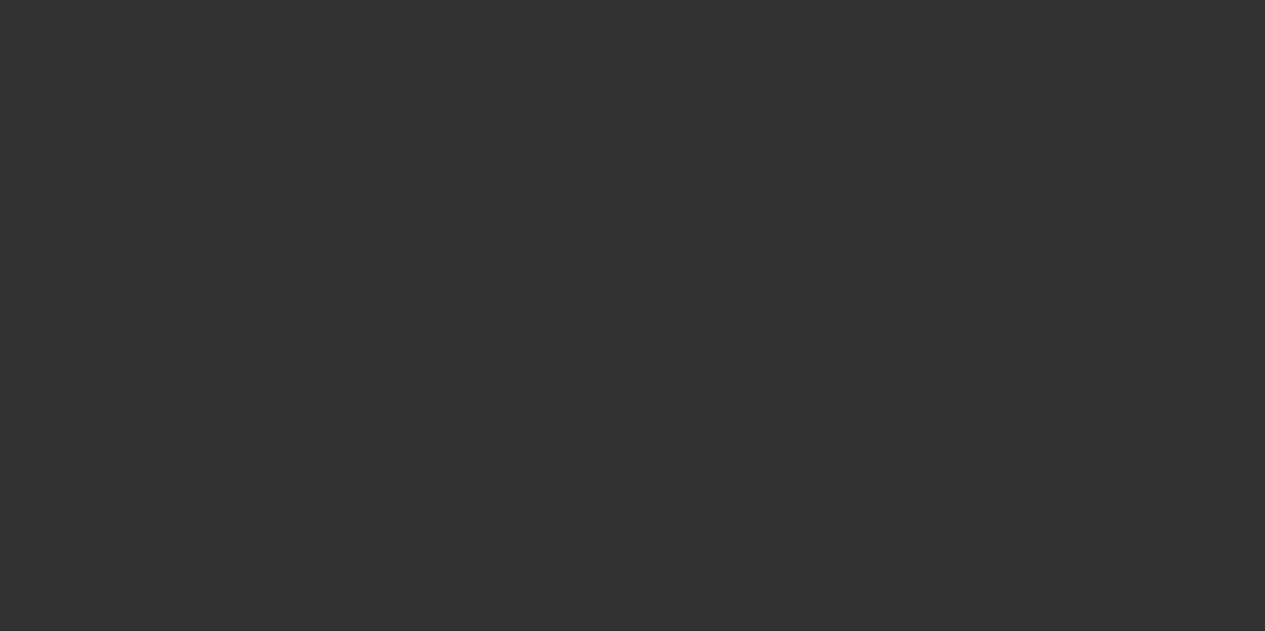click 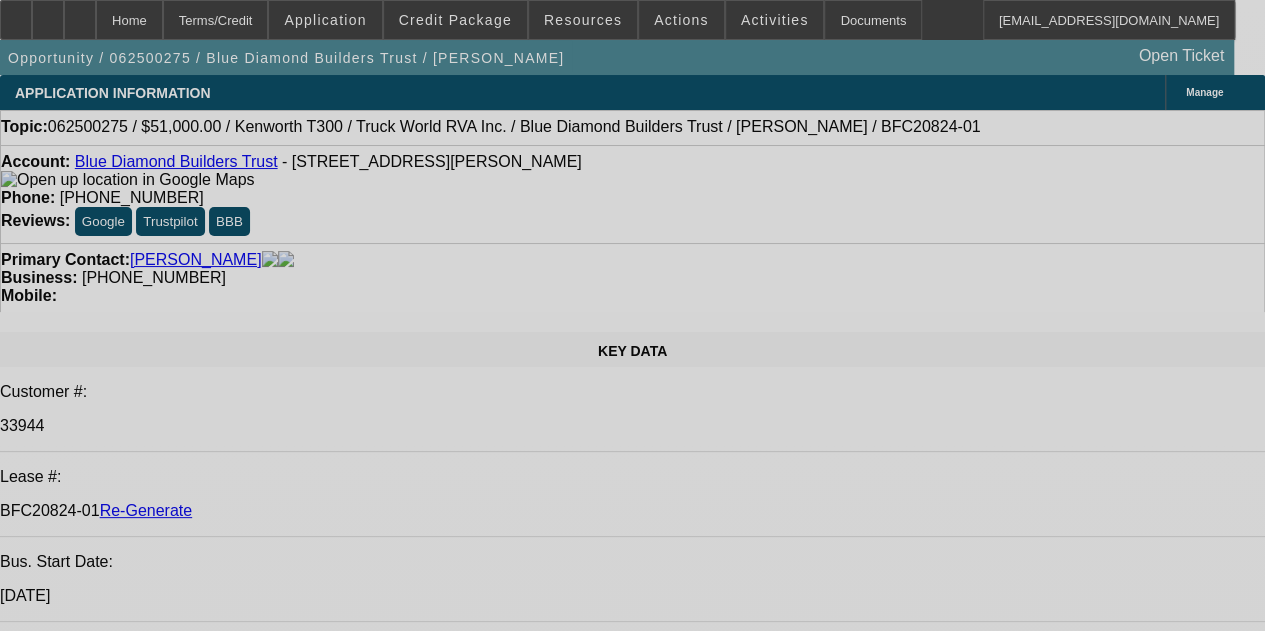 select on "0" 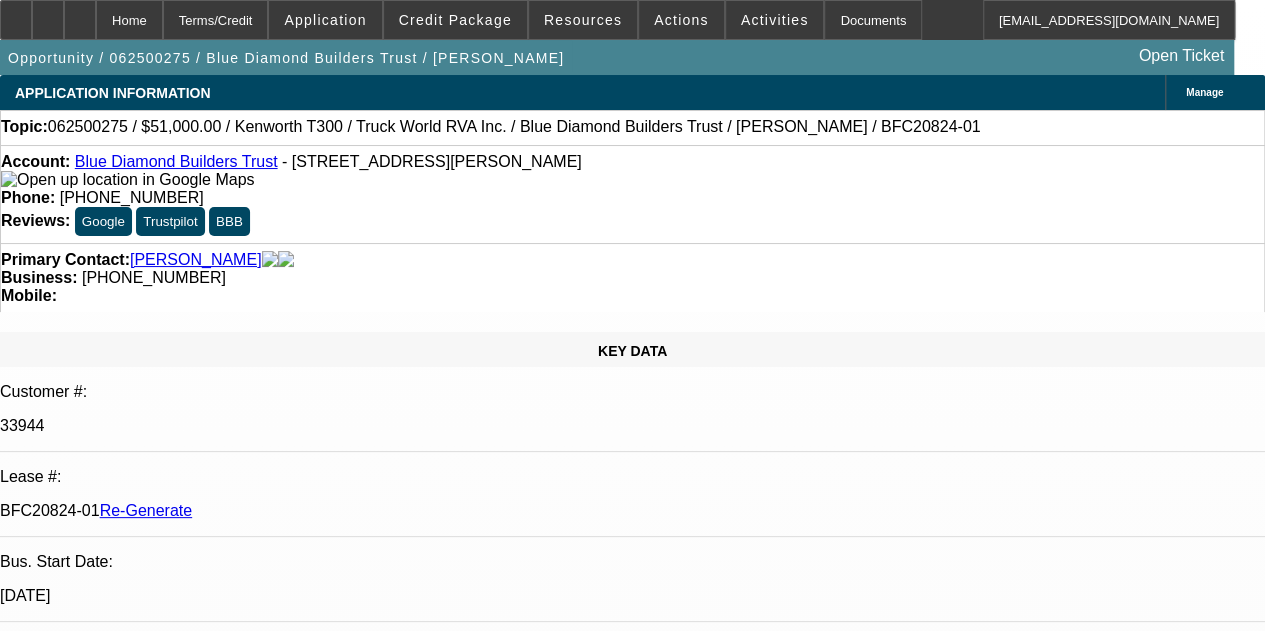select on "0" 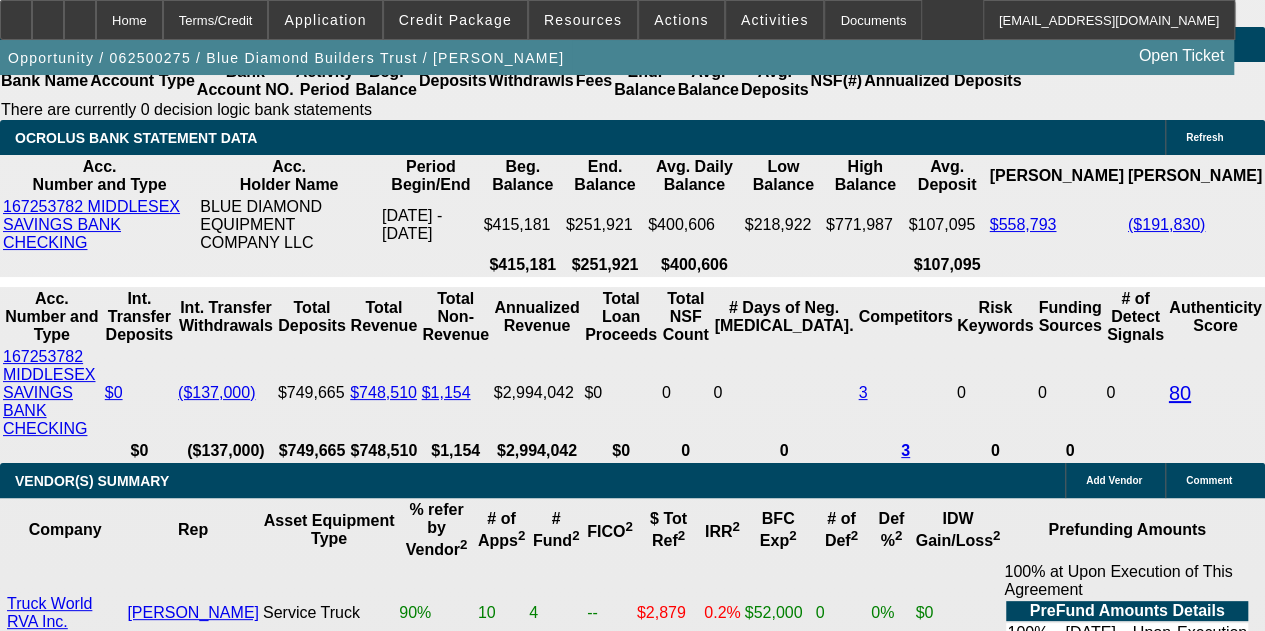 scroll, scrollTop: 4000, scrollLeft: 0, axis: vertical 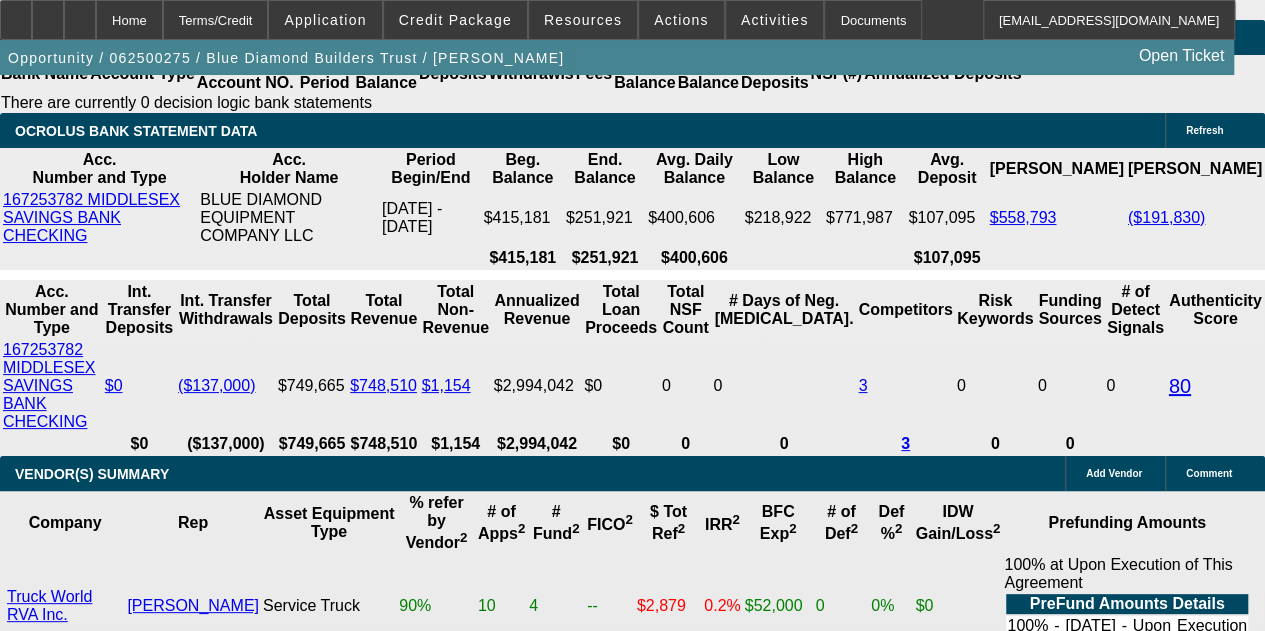 click on "LEAF Capital Funding, LLC" 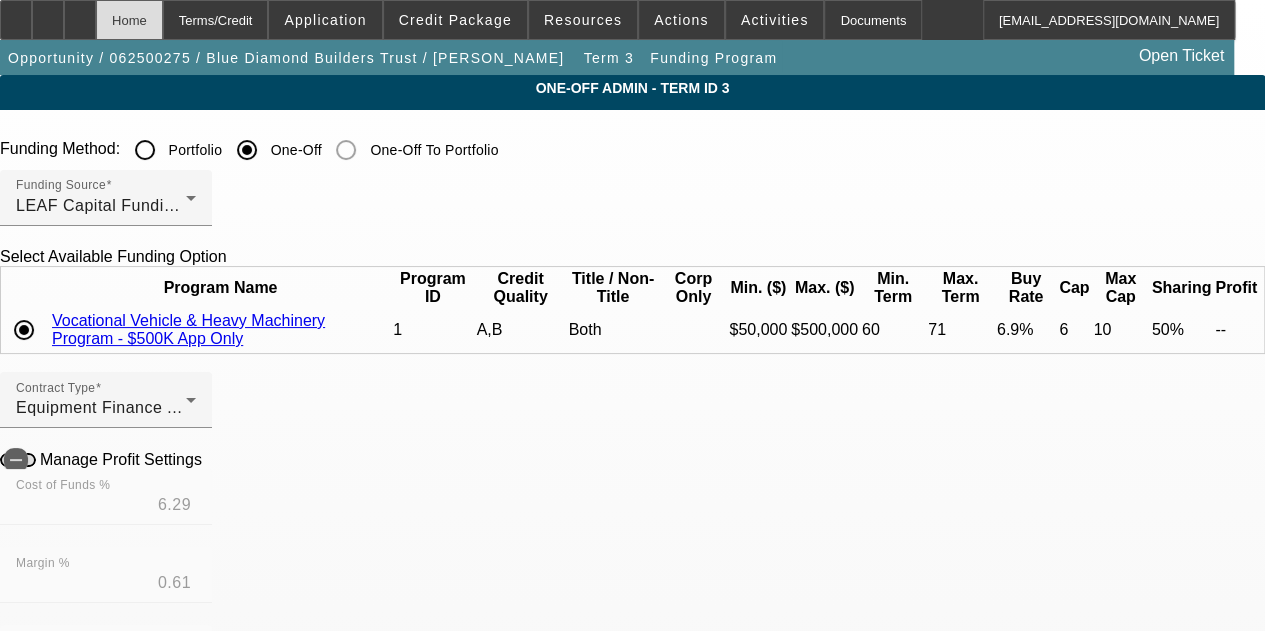 click on "Home" at bounding box center [129, 20] 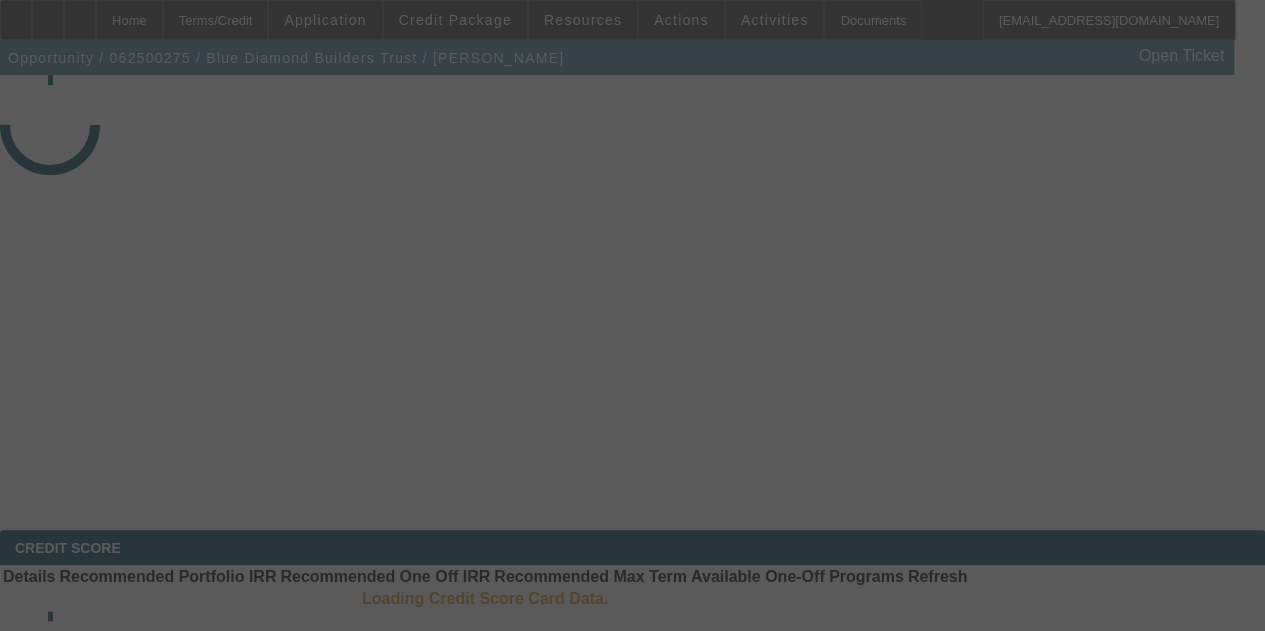 select on "4" 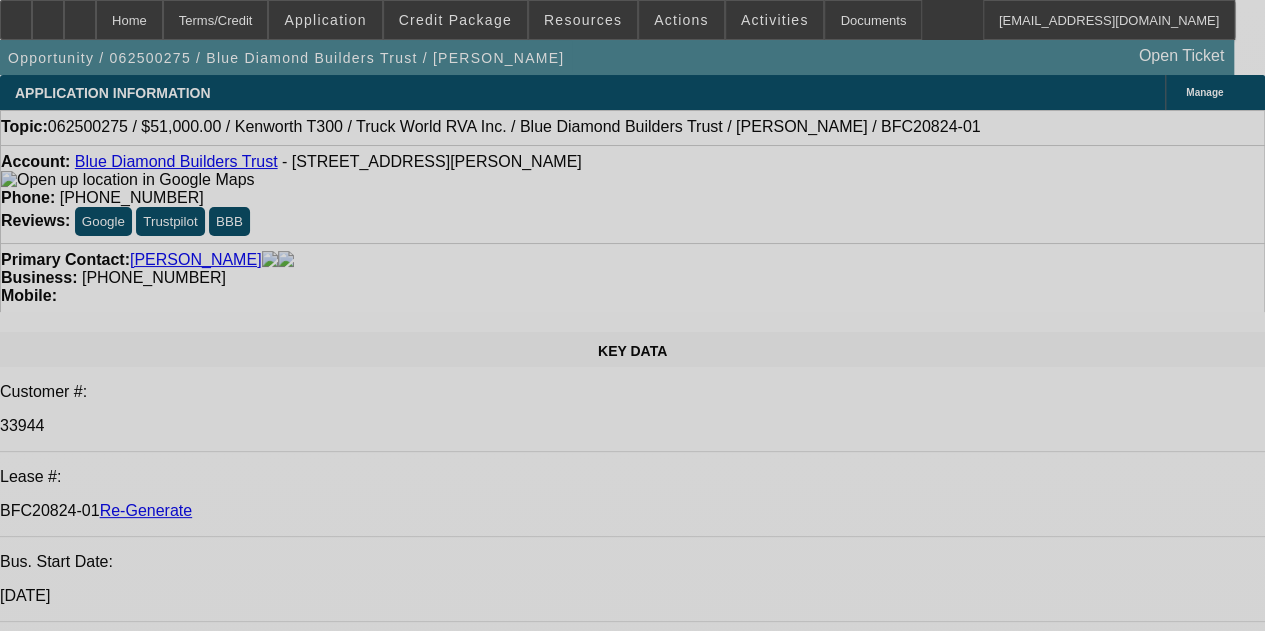 select on "0" 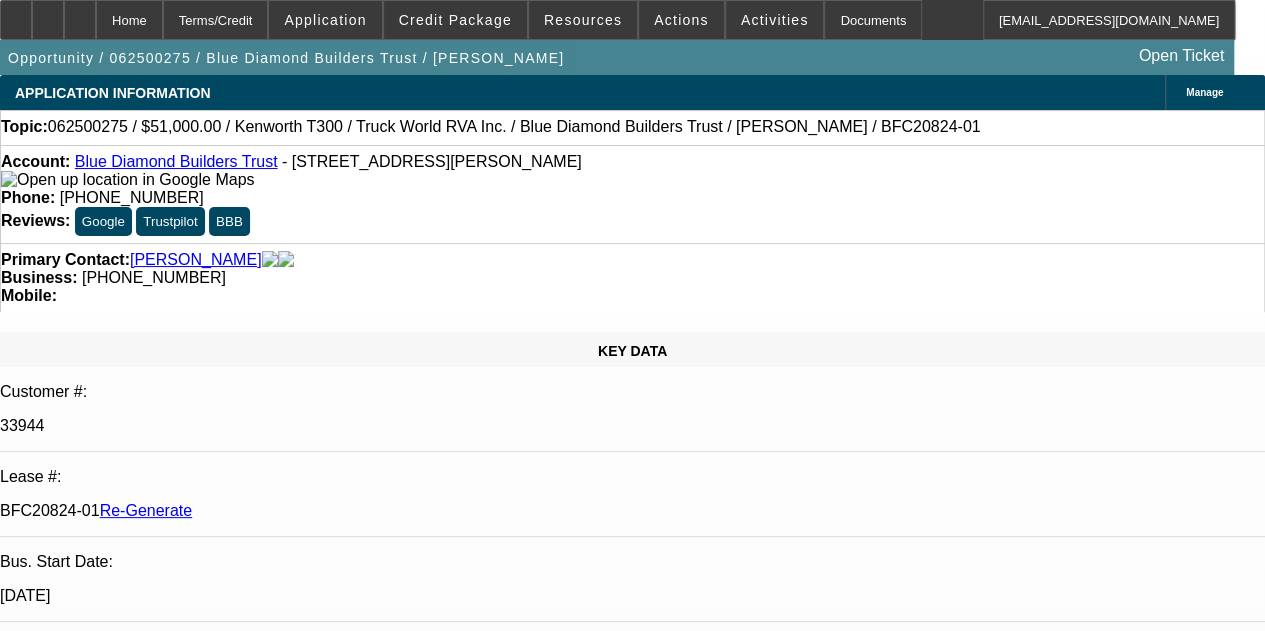 select on "0" 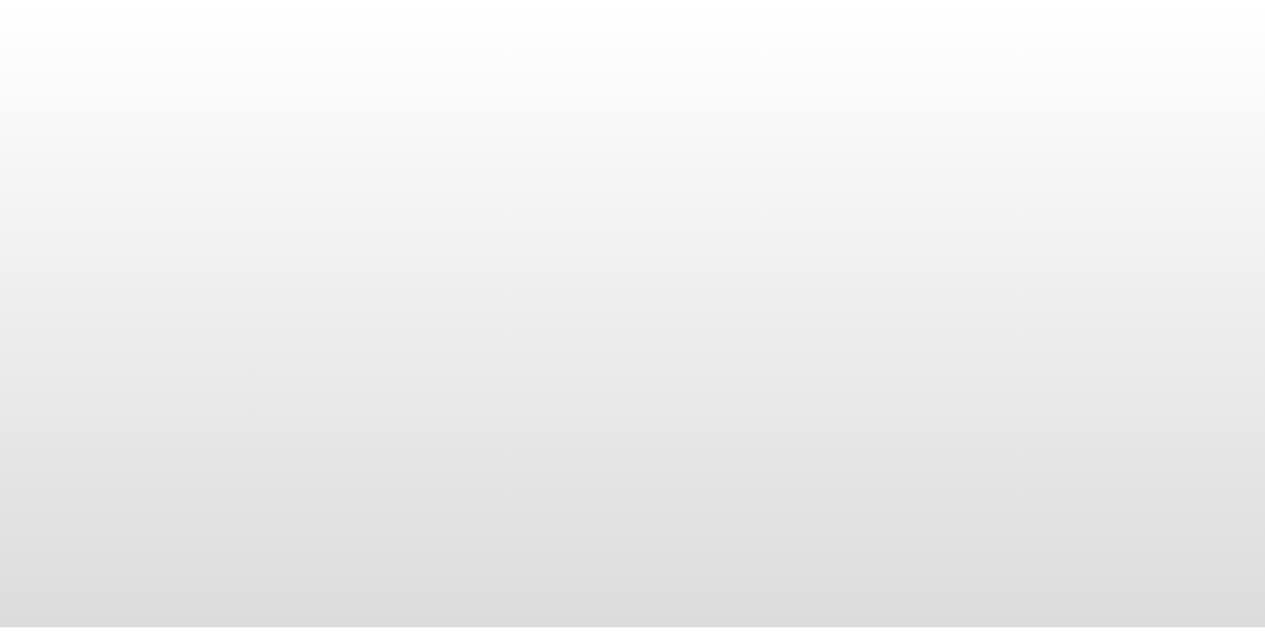 scroll, scrollTop: 0, scrollLeft: 0, axis: both 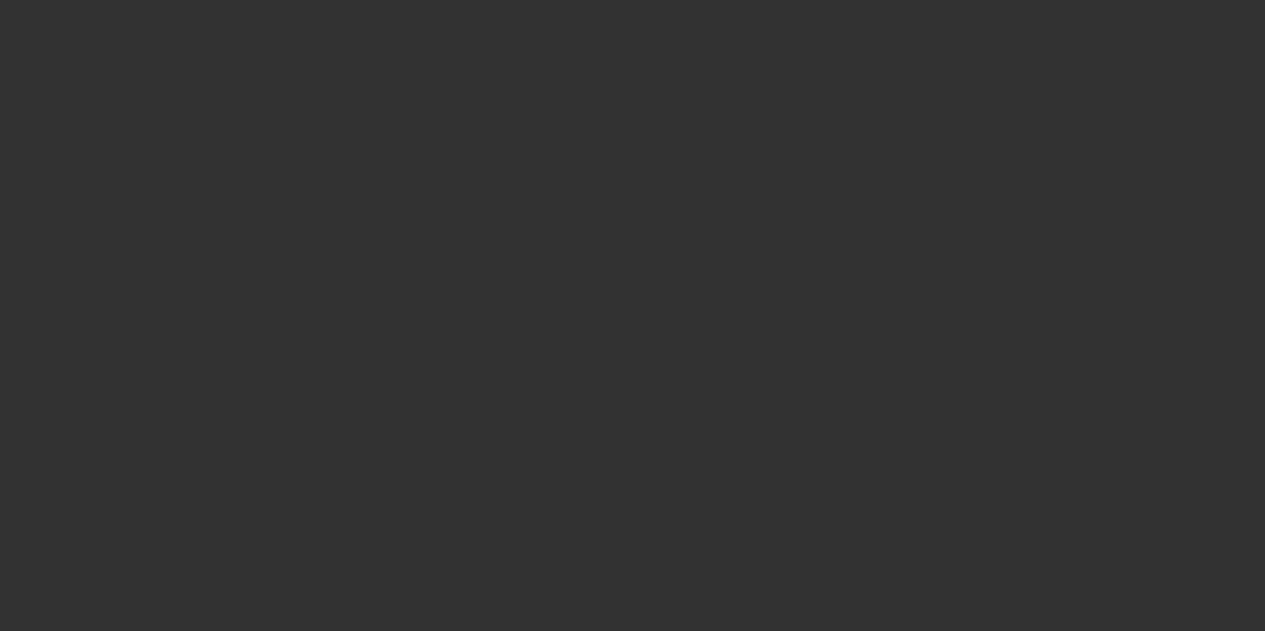 select on "3" 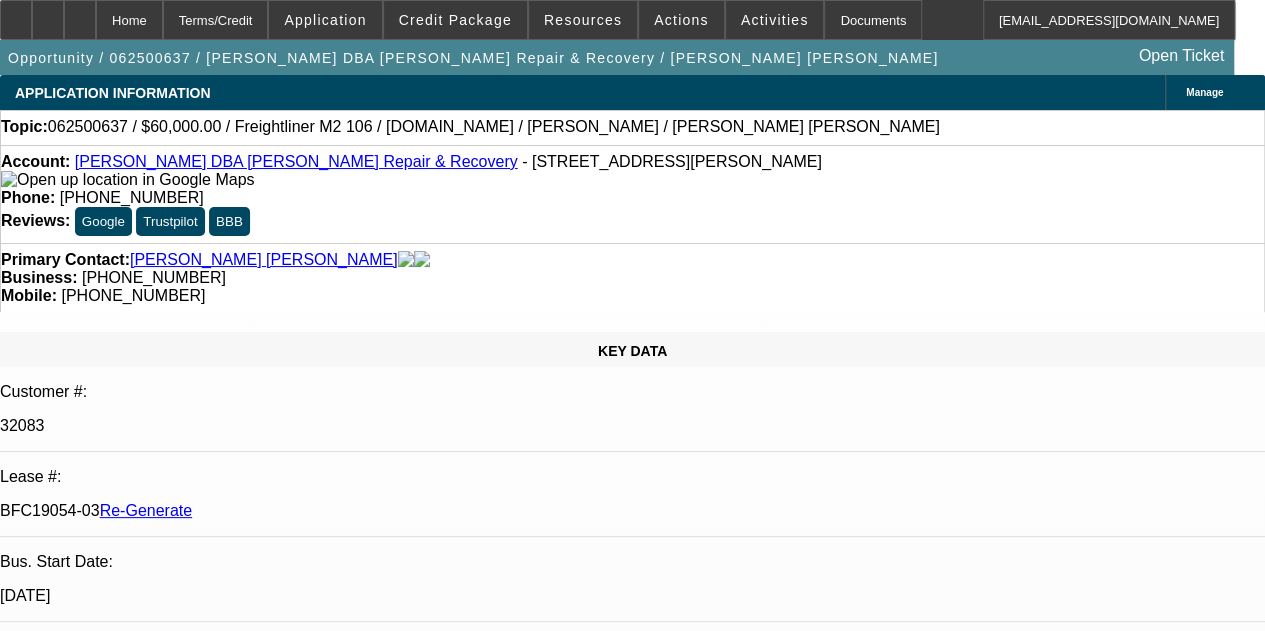 select on "0" 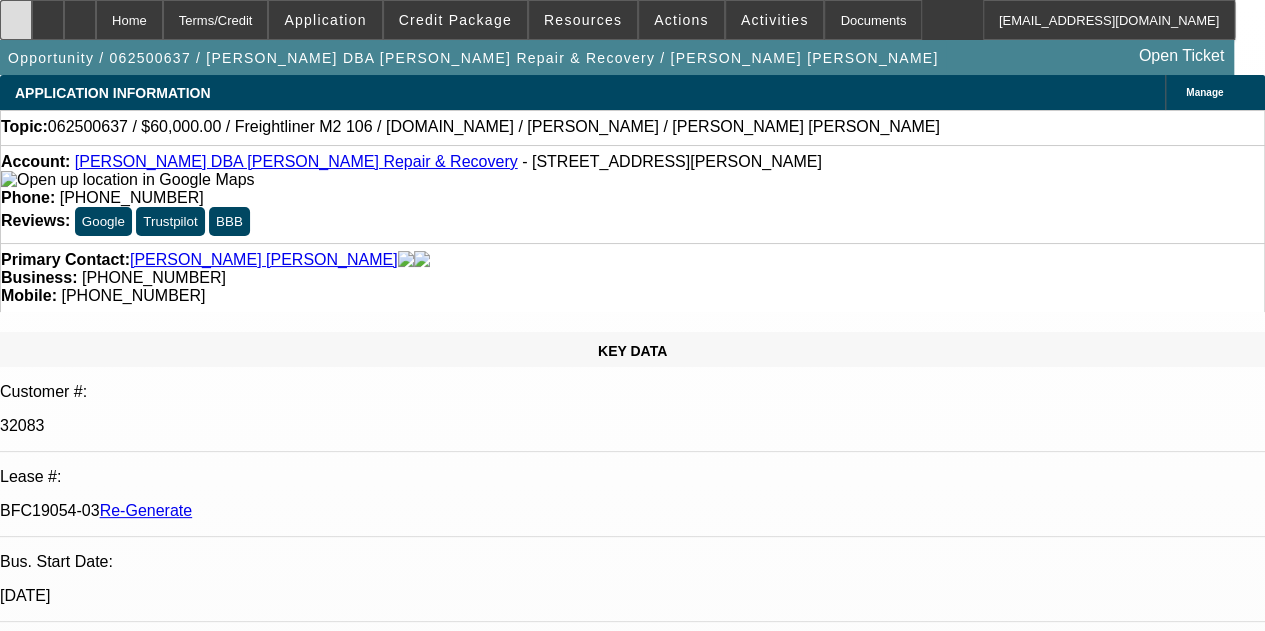 click at bounding box center (16, 20) 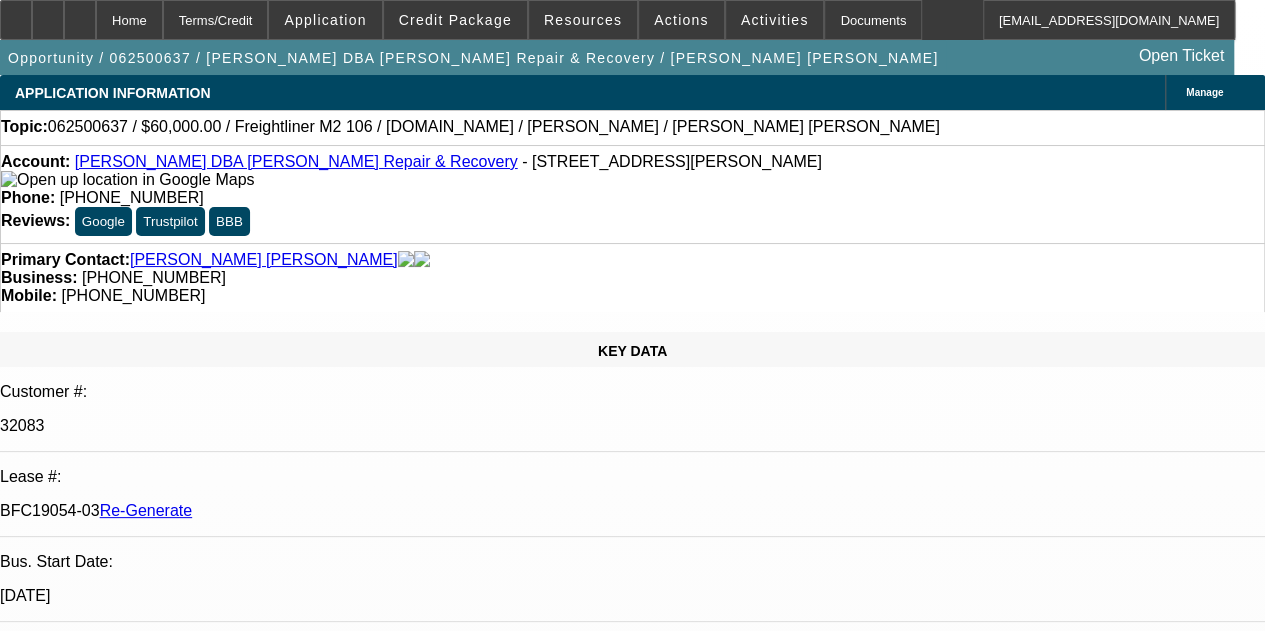 click on "Opportunity / 062500637 / [PERSON_NAME] DBA [PERSON_NAME] Repair & Recovery / [PERSON_NAME] [PERSON_NAME]
Open Ticket" at bounding box center (617, 57) 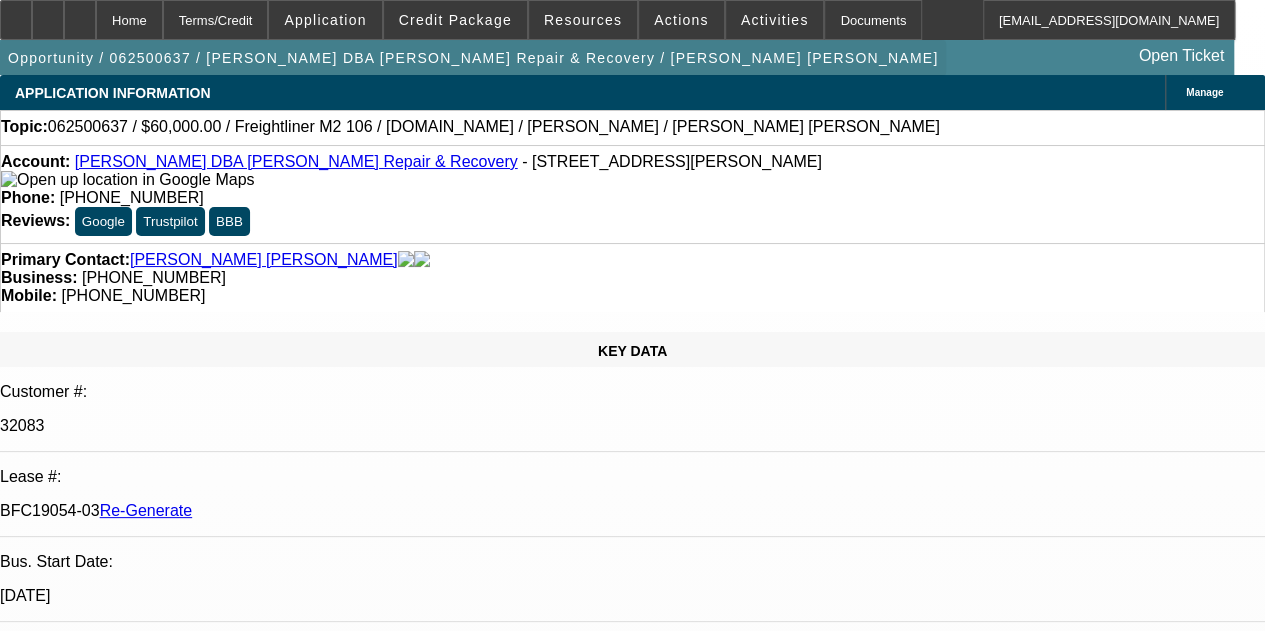 click at bounding box center (473, 58) 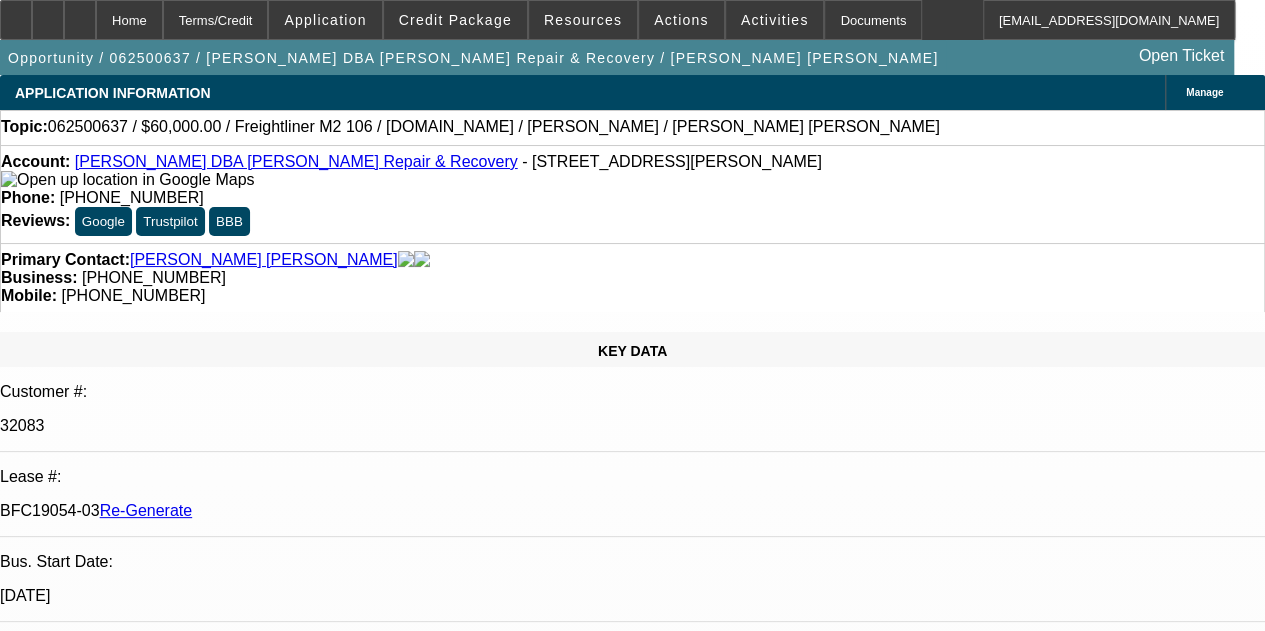 click on "Home
Terms/Credit
Application
Credit Package
Resources
Actions
Activities
Documents
[EMAIL_ADDRESS][DOMAIN_NAME]
Opportunity / 062500637 / [PERSON_NAME] DBA [PERSON_NAME] Repair & Recovery / [PERSON_NAME] [PERSON_NAME]
Open Ticket
APPLICATION INFORMATION
[GEOGRAPHIC_DATA]
Topic:
BBB" at bounding box center (632, 315) 